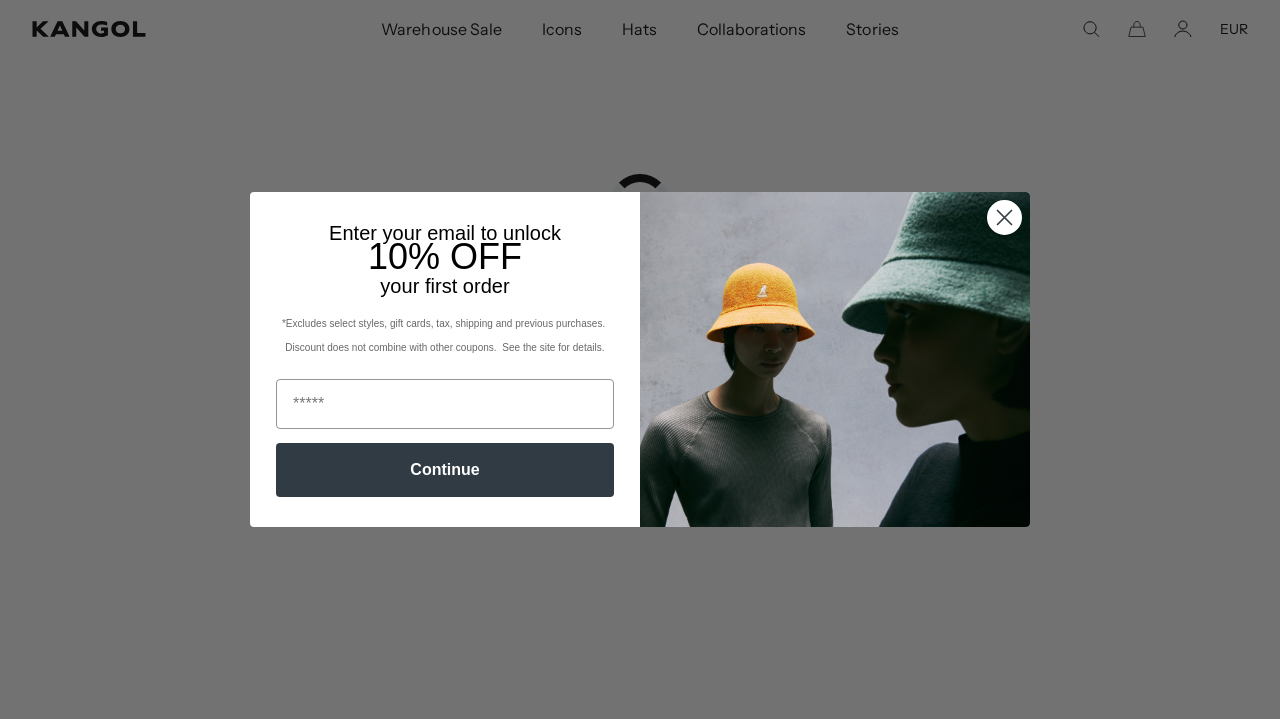 scroll, scrollTop: 166, scrollLeft: 0, axis: vertical 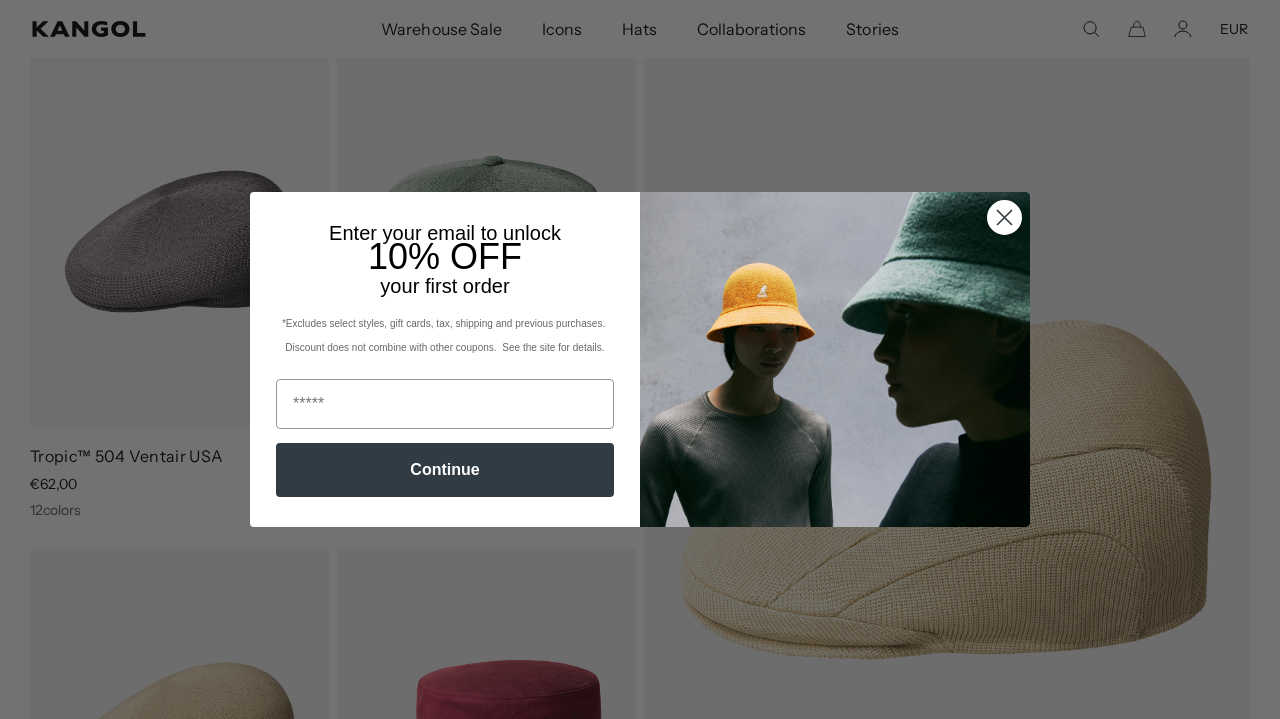 click 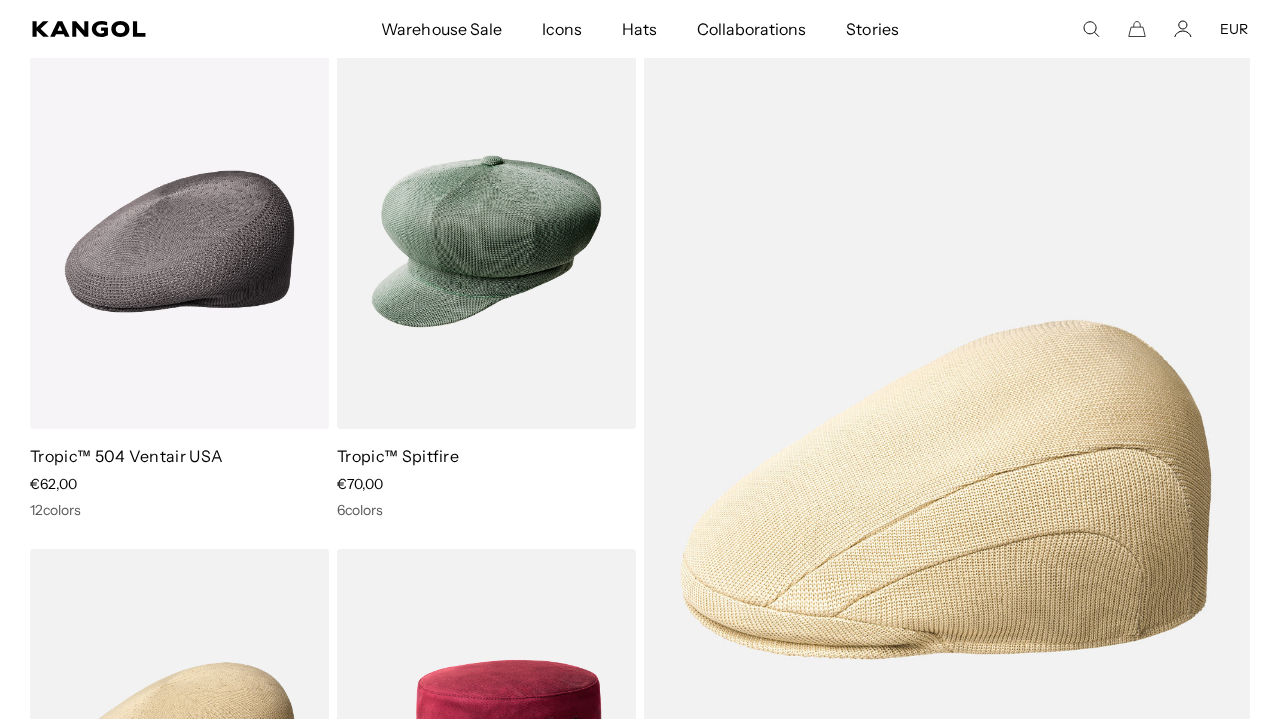 scroll, scrollTop: 176, scrollLeft: 0, axis: vertical 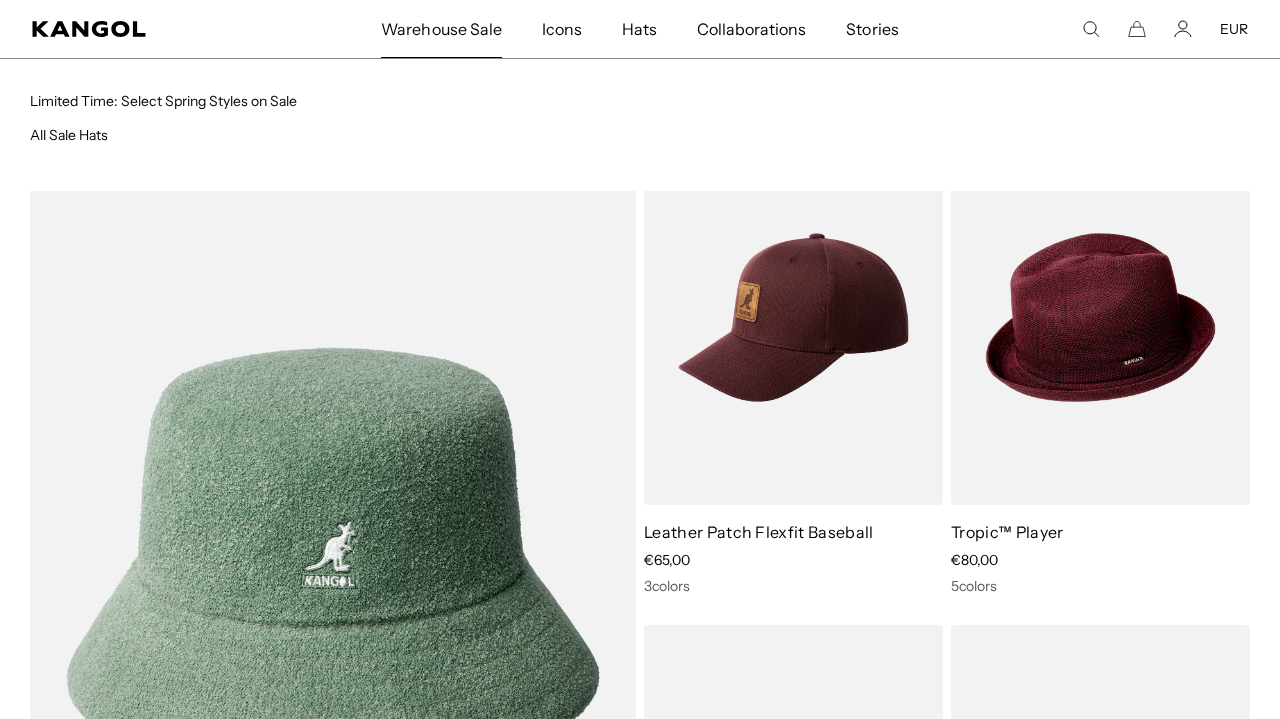 click on "Warehouse Sale" at bounding box center [441, 29] 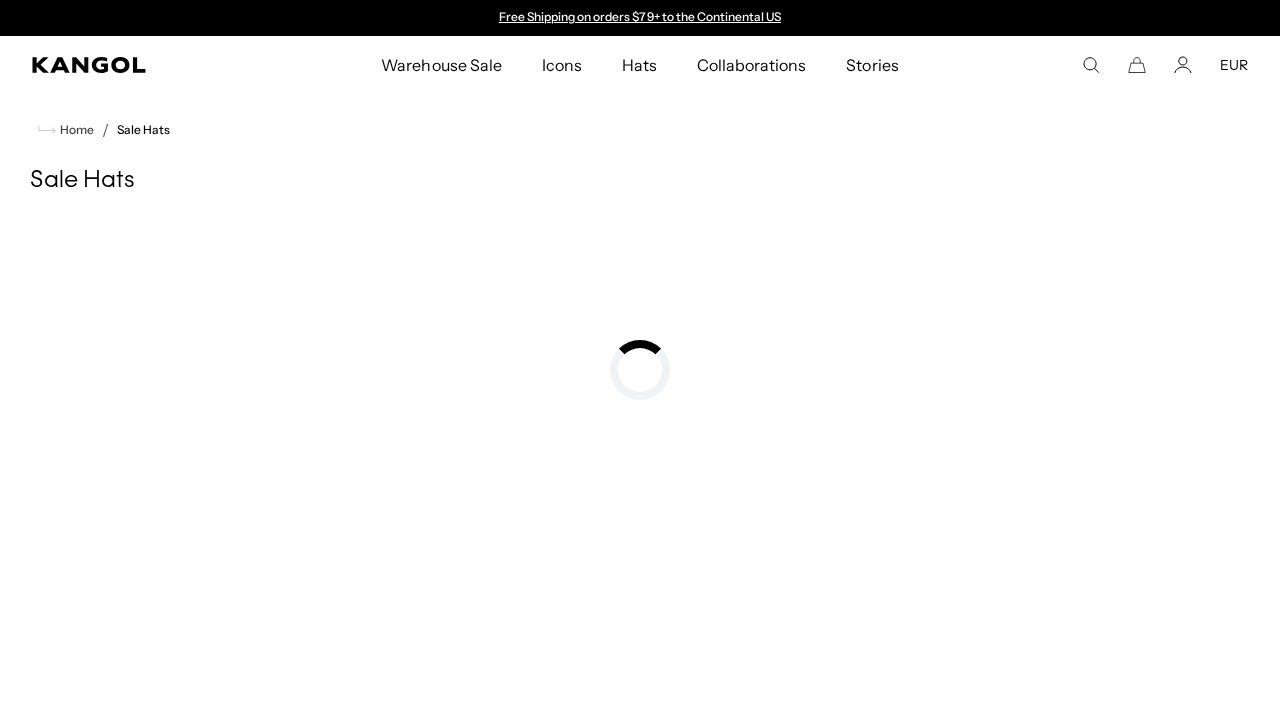 scroll, scrollTop: 0, scrollLeft: 0, axis: both 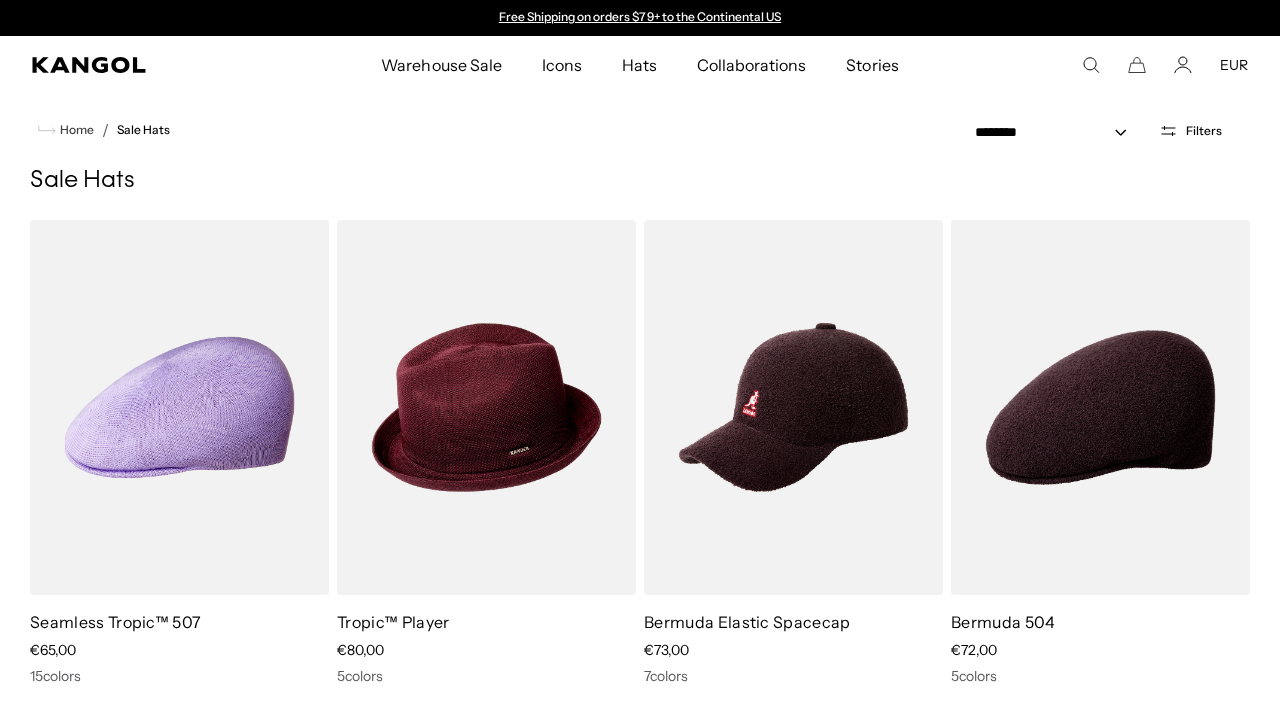 click on "**********" at bounding box center (1108, 130) 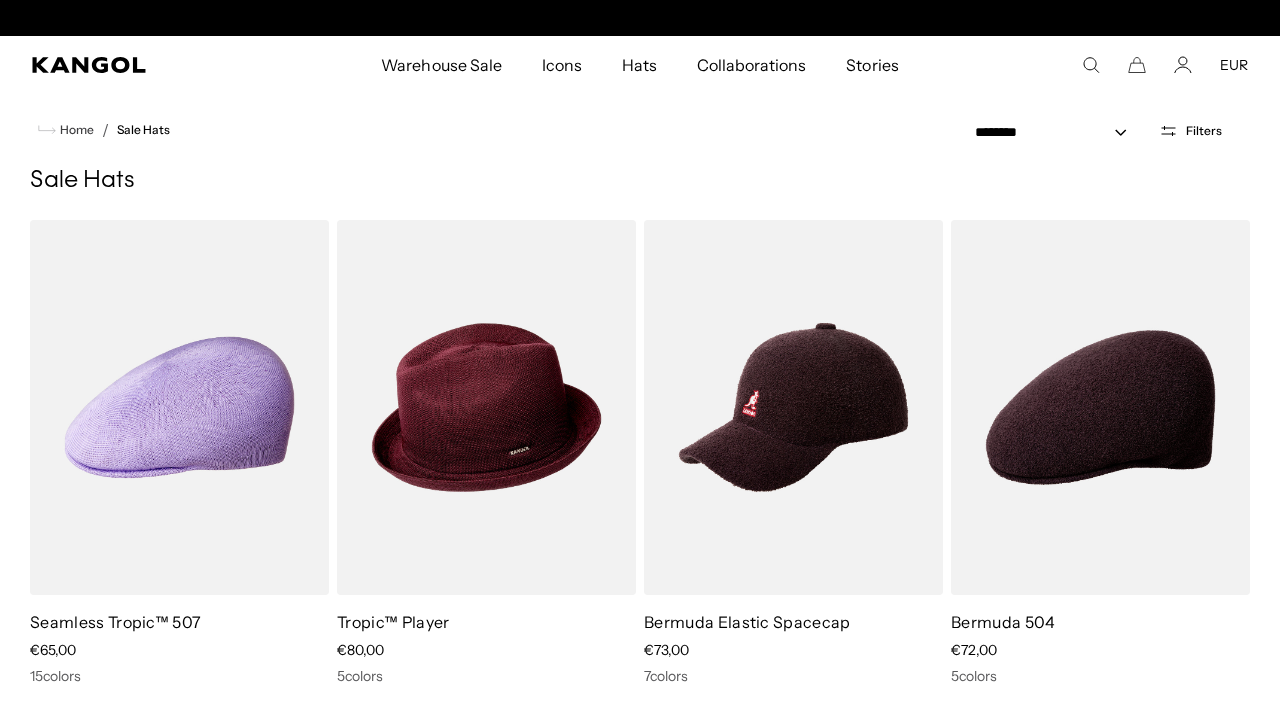 scroll, scrollTop: 0, scrollLeft: 412, axis: horizontal 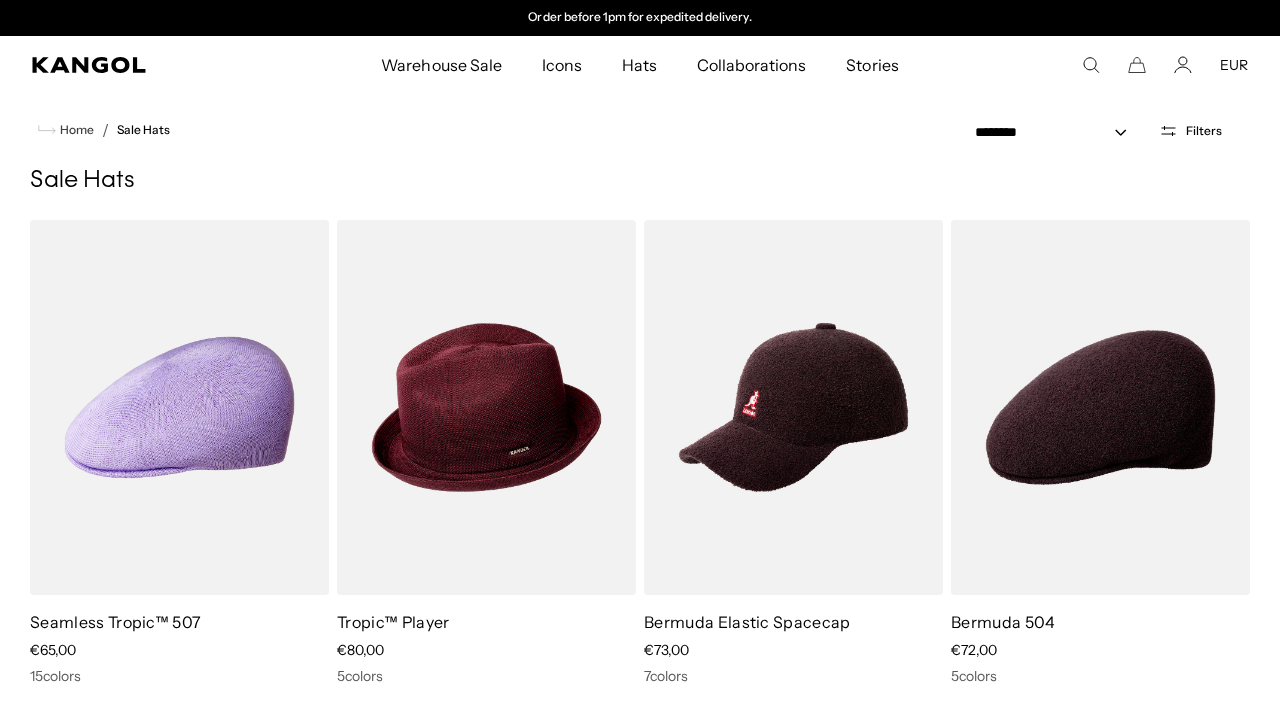 click on "Filters" at bounding box center (1190, 131) 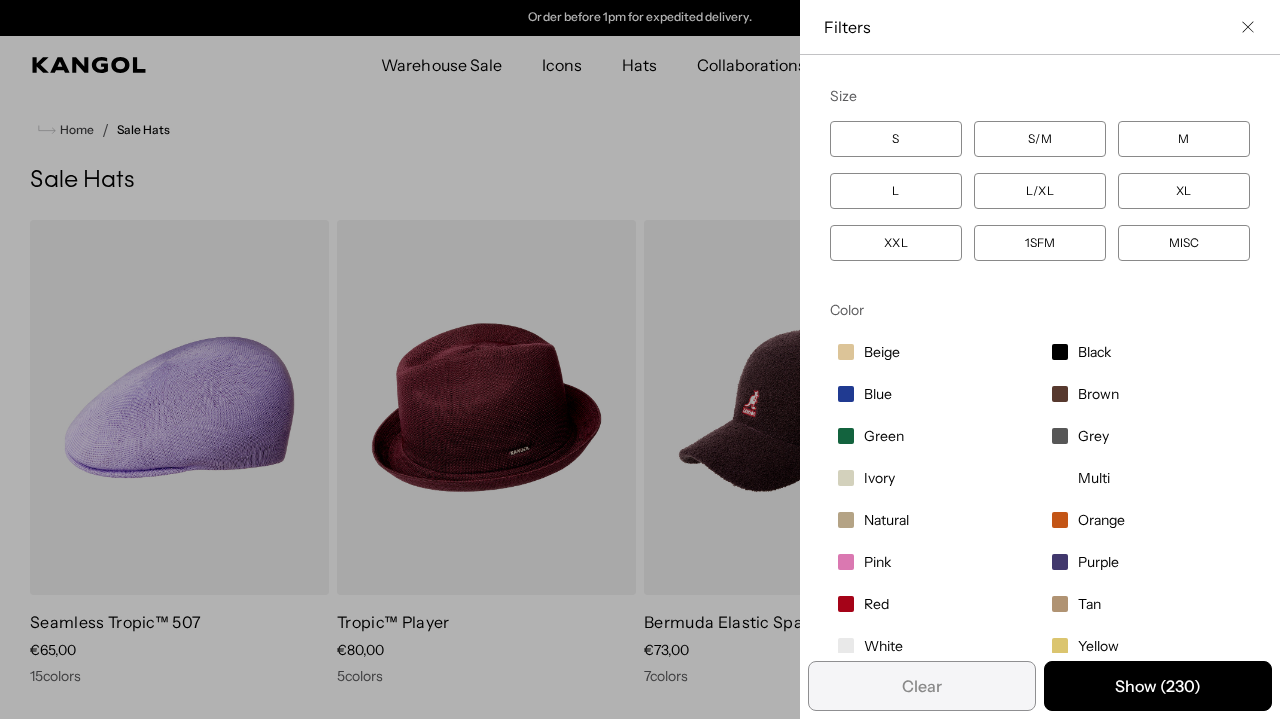 click on "XL" at bounding box center [1184, 191] 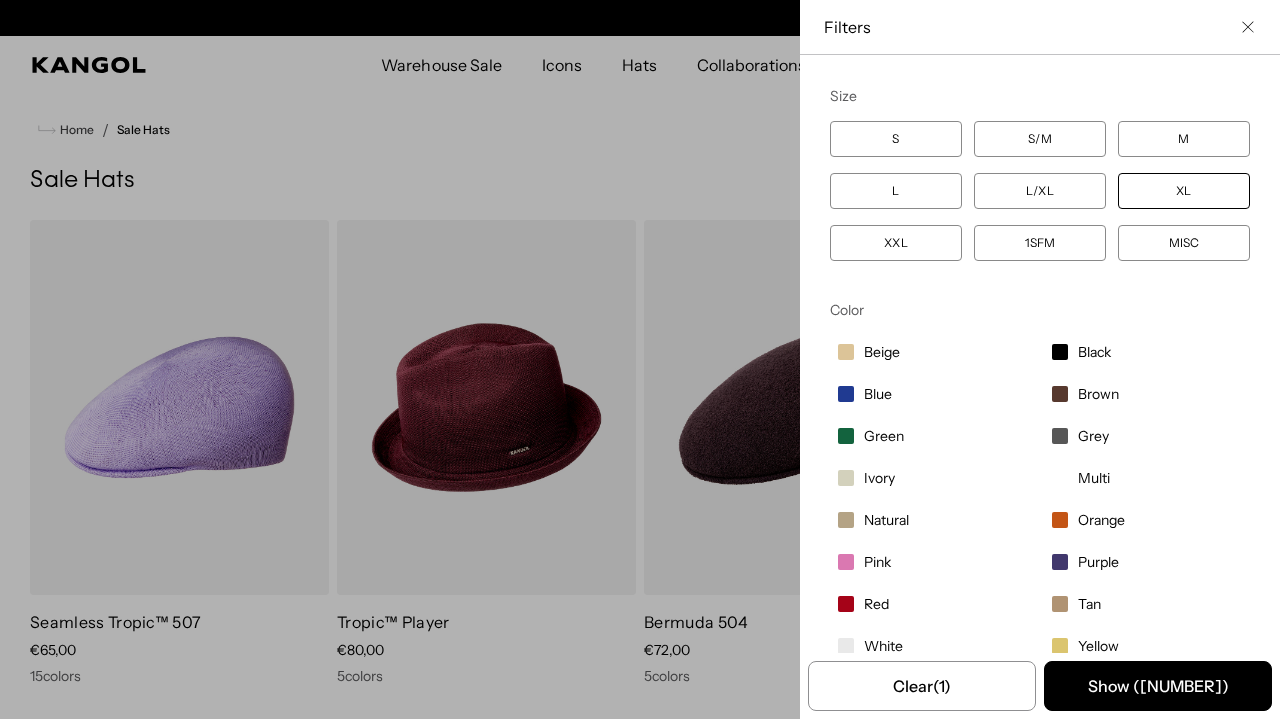 scroll, scrollTop: 0, scrollLeft: 0, axis: both 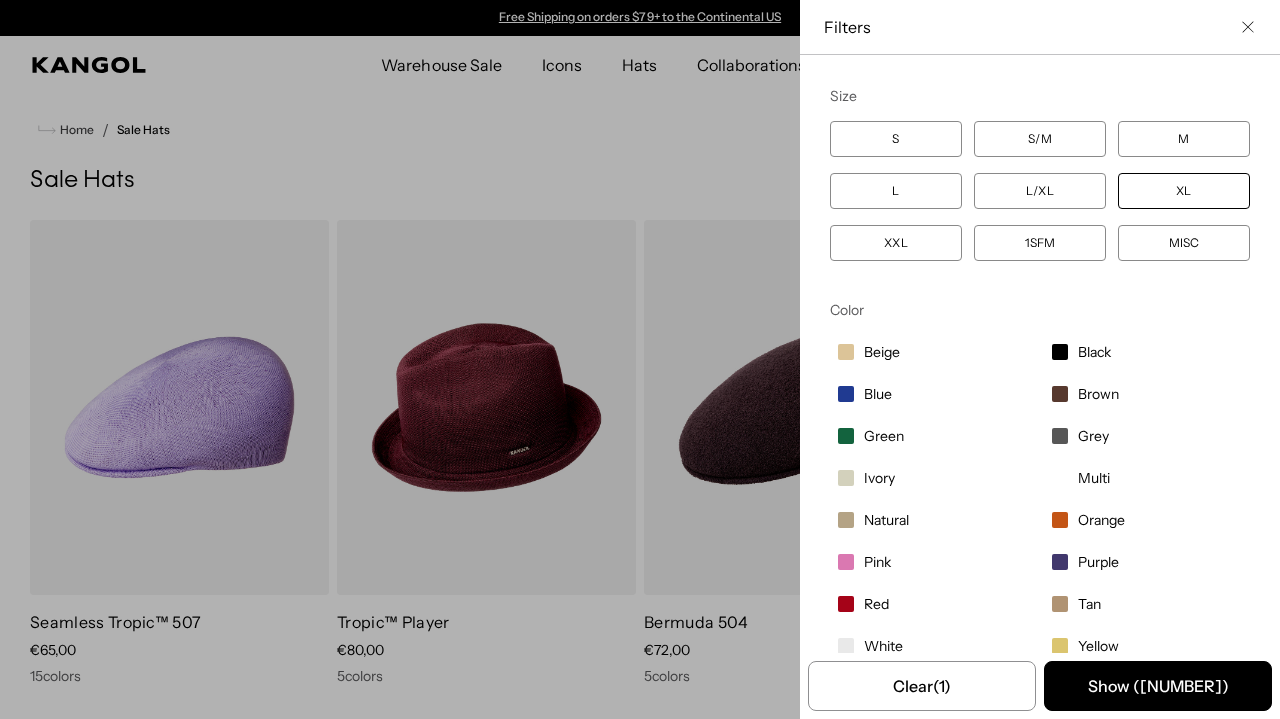 click on "XXL" at bounding box center (896, 243) 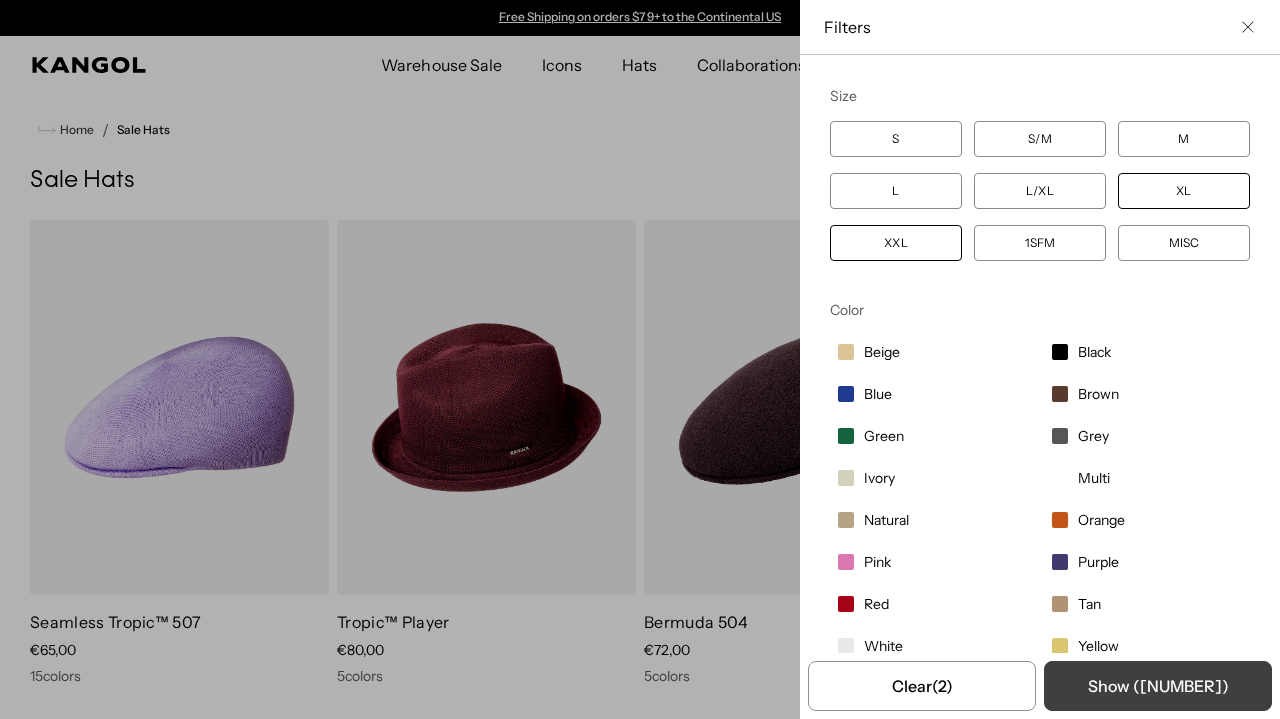 click on "Show ( 121 )" at bounding box center (1158, 686) 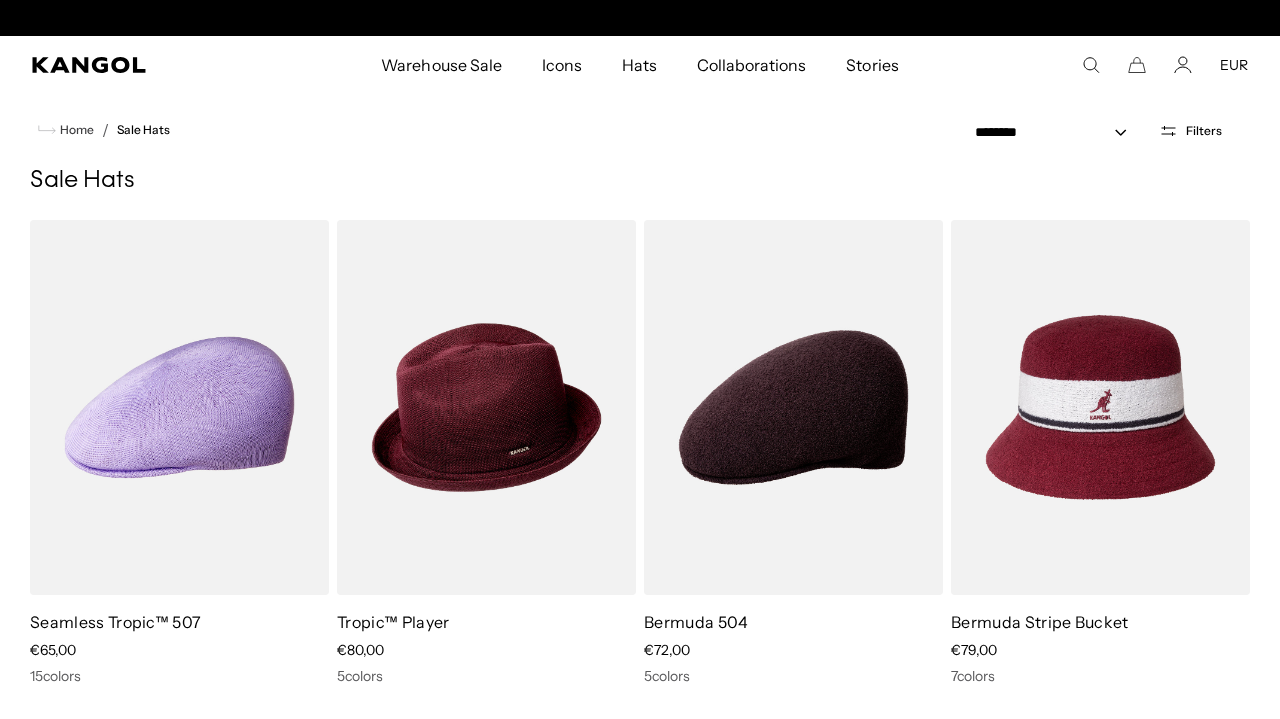 scroll, scrollTop: 0, scrollLeft: 412, axis: horizontal 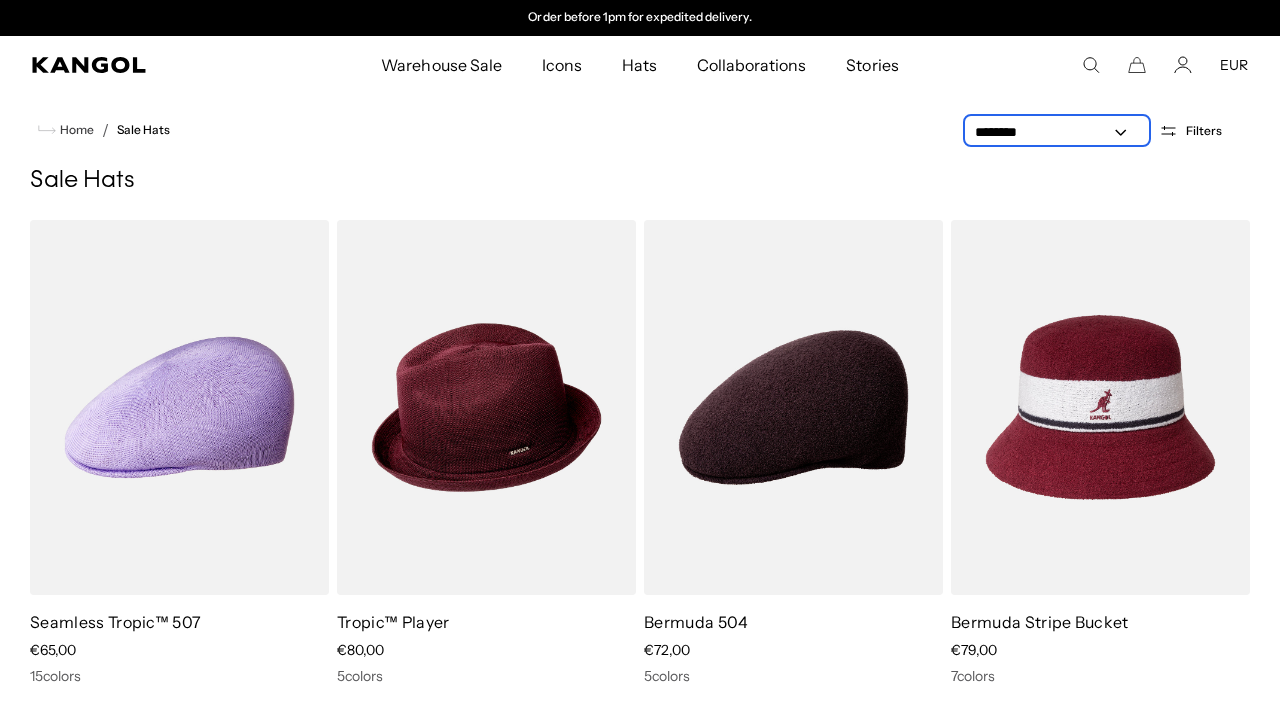 click on "**********" at bounding box center [1057, 132] 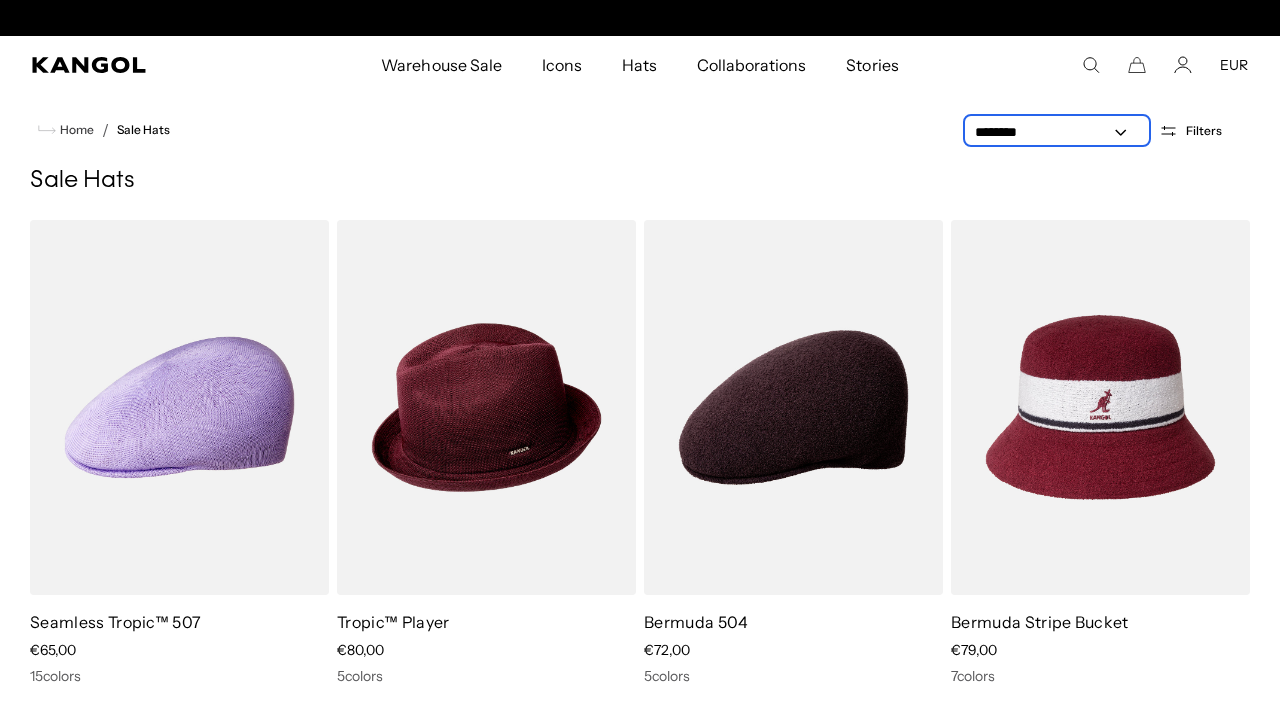 select on "*****" 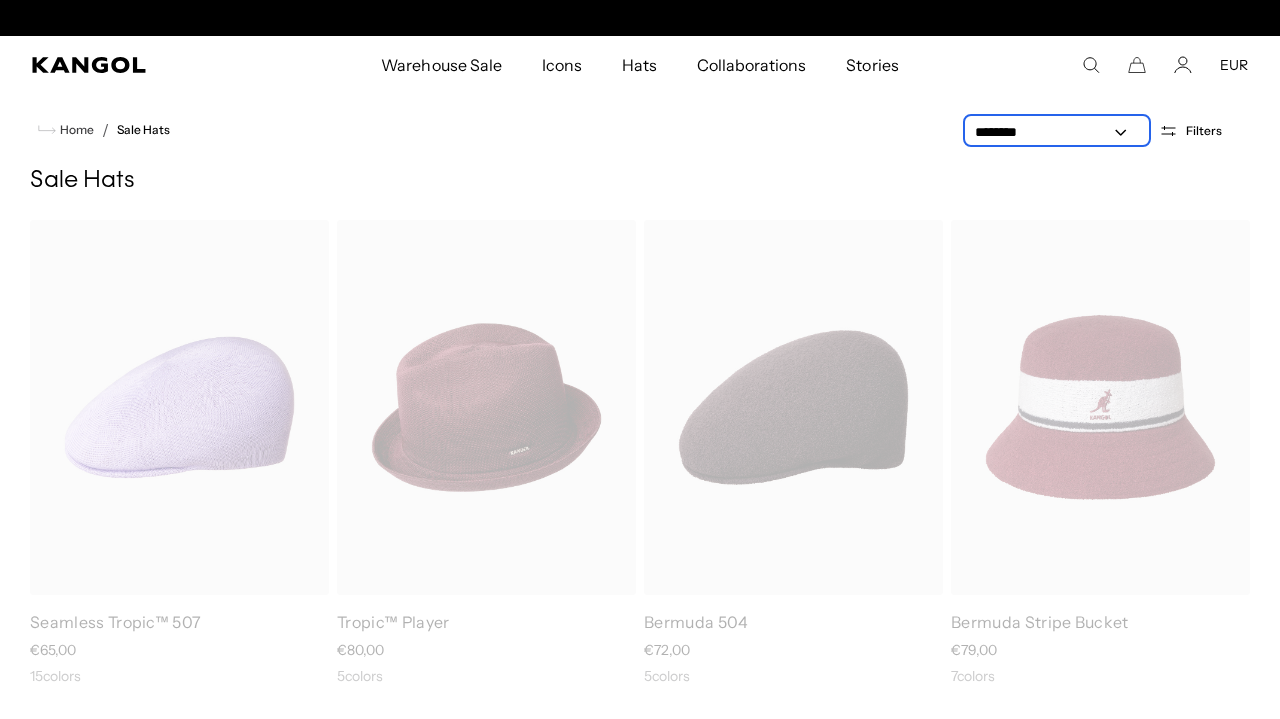 scroll, scrollTop: 0, scrollLeft: 0, axis: both 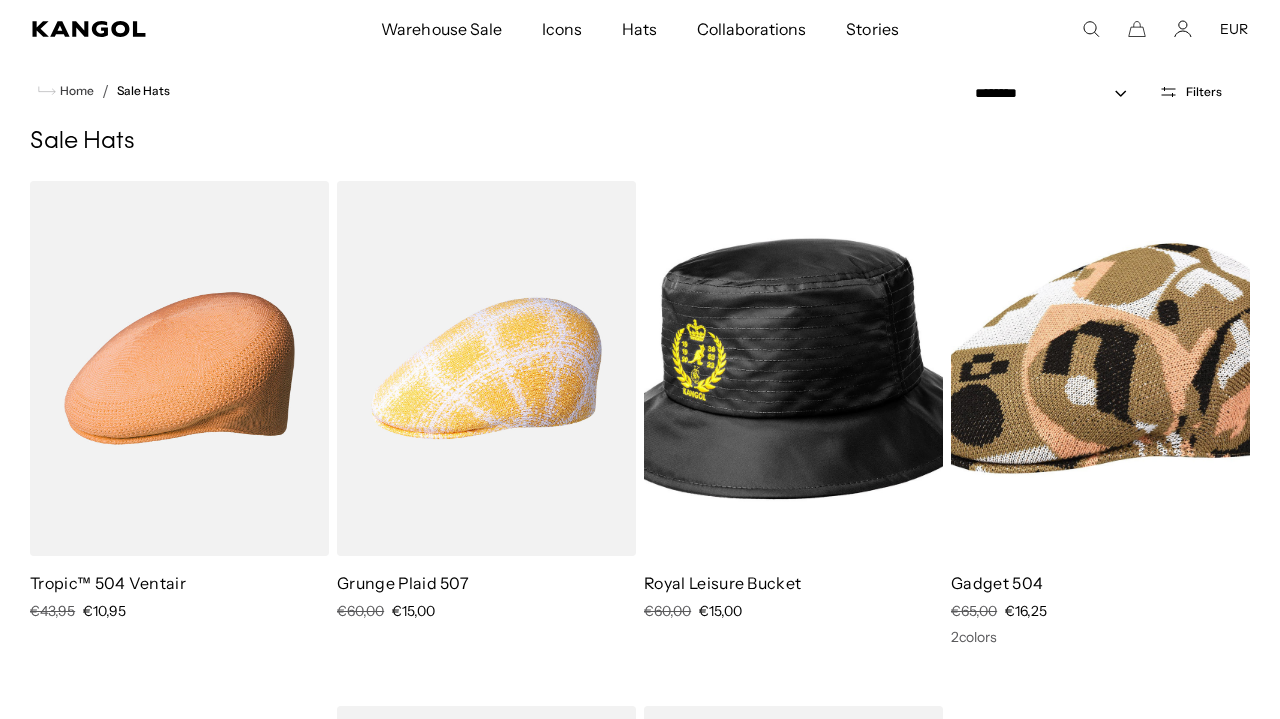 click at bounding box center (793, 368) 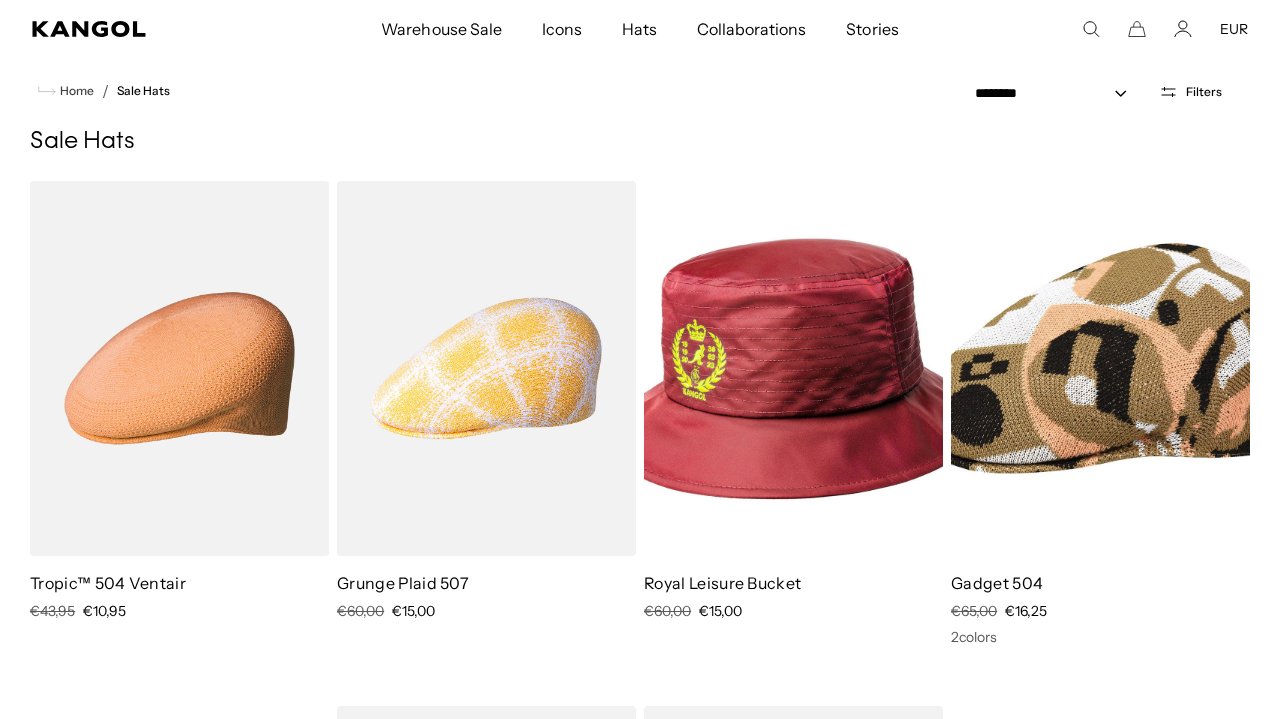 scroll, scrollTop: 0, scrollLeft: 412, axis: horizontal 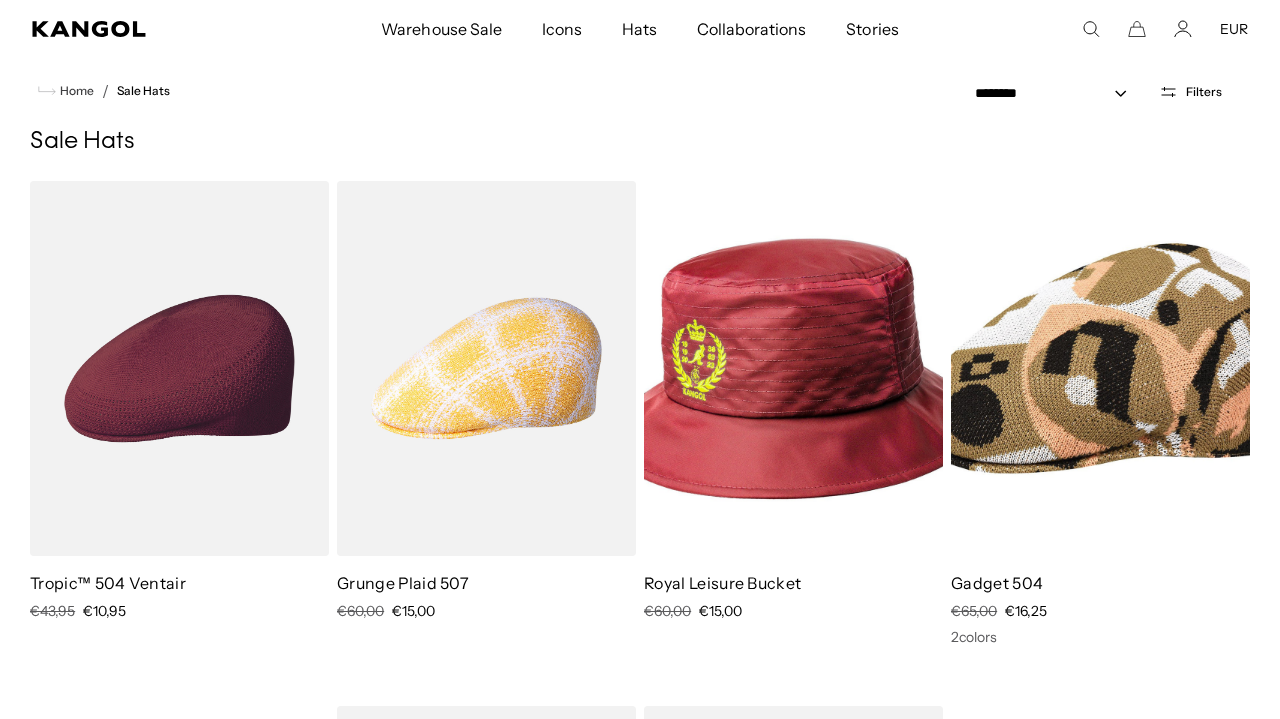 click at bounding box center (179, 368) 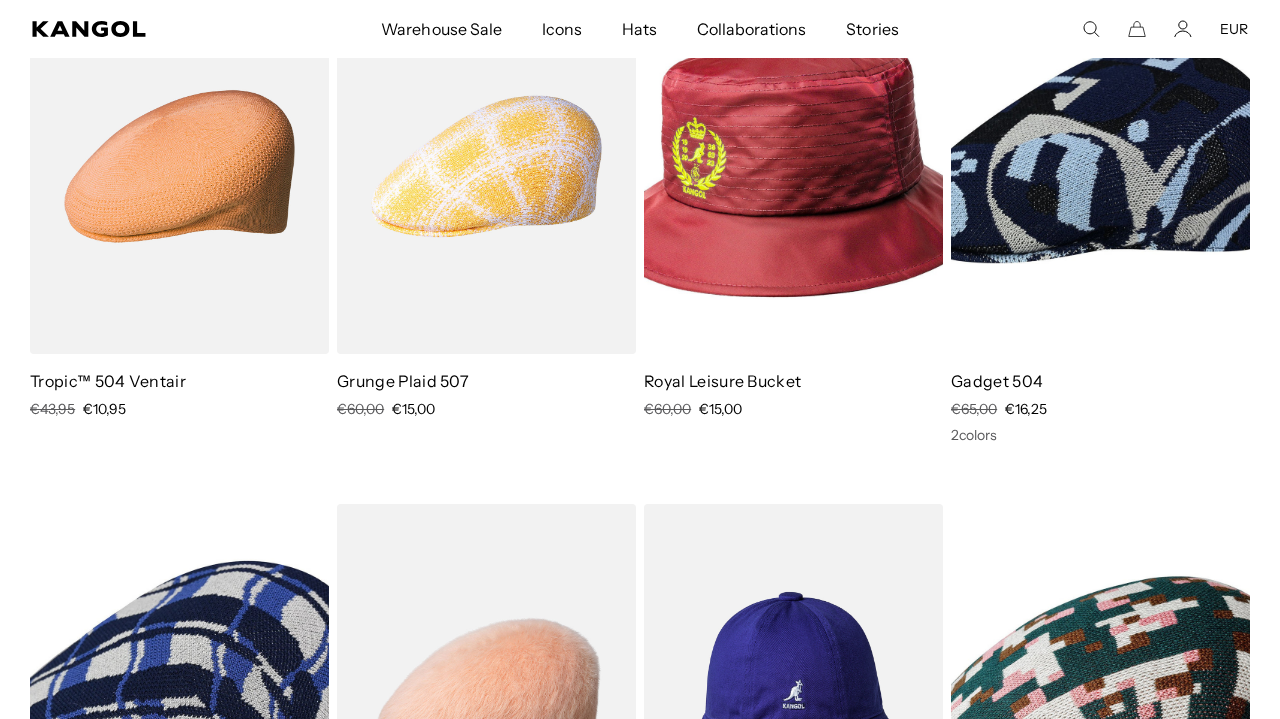 scroll, scrollTop: 323, scrollLeft: 0, axis: vertical 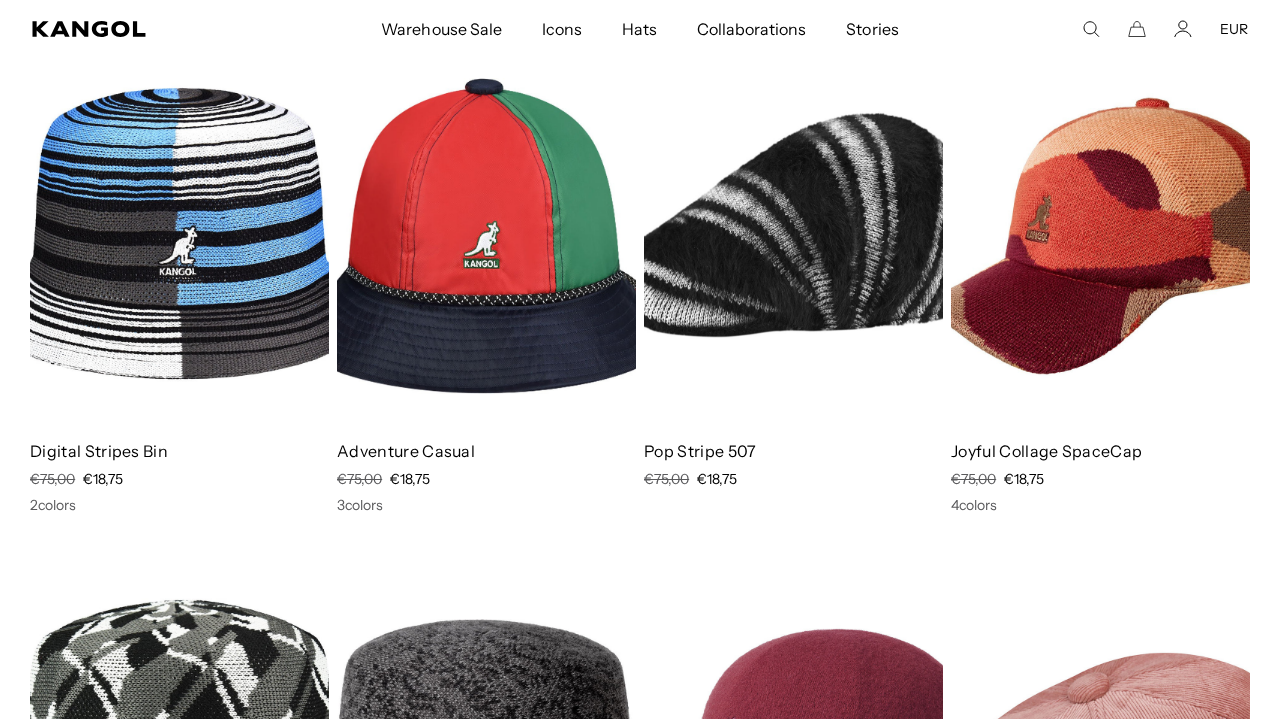 click at bounding box center [179, 235] 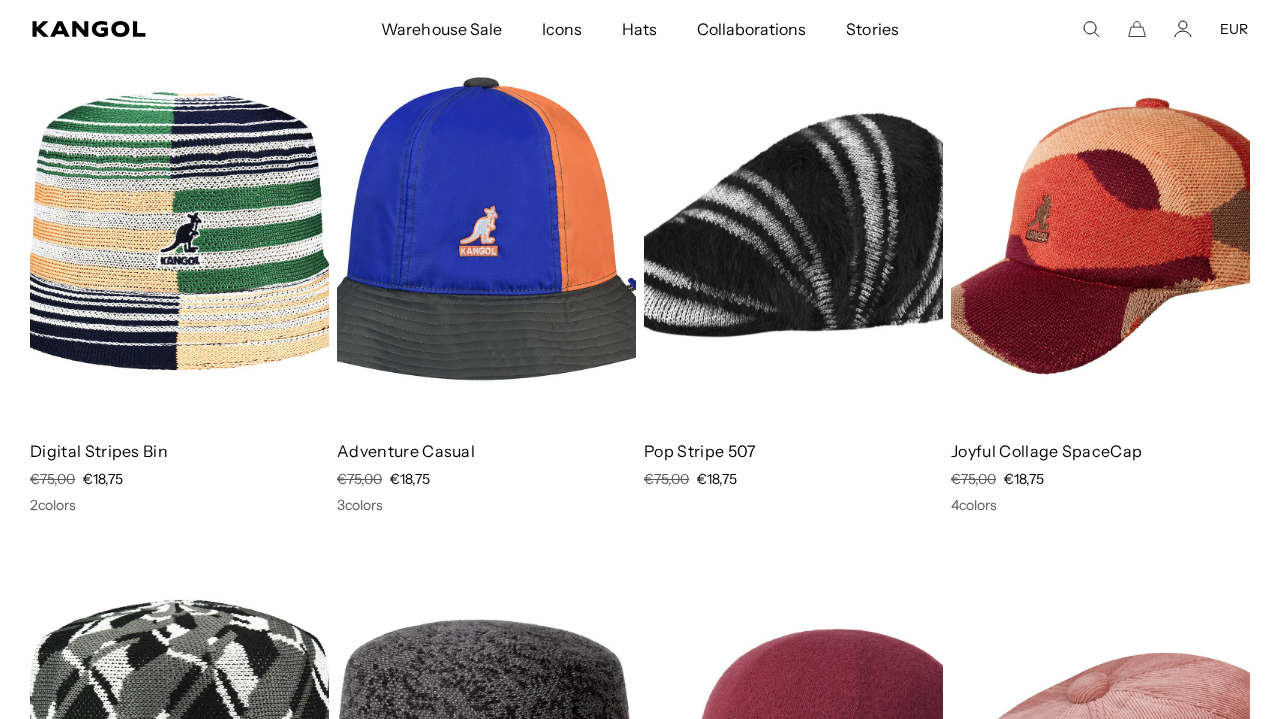 scroll, scrollTop: 0, scrollLeft: 412, axis: horizontal 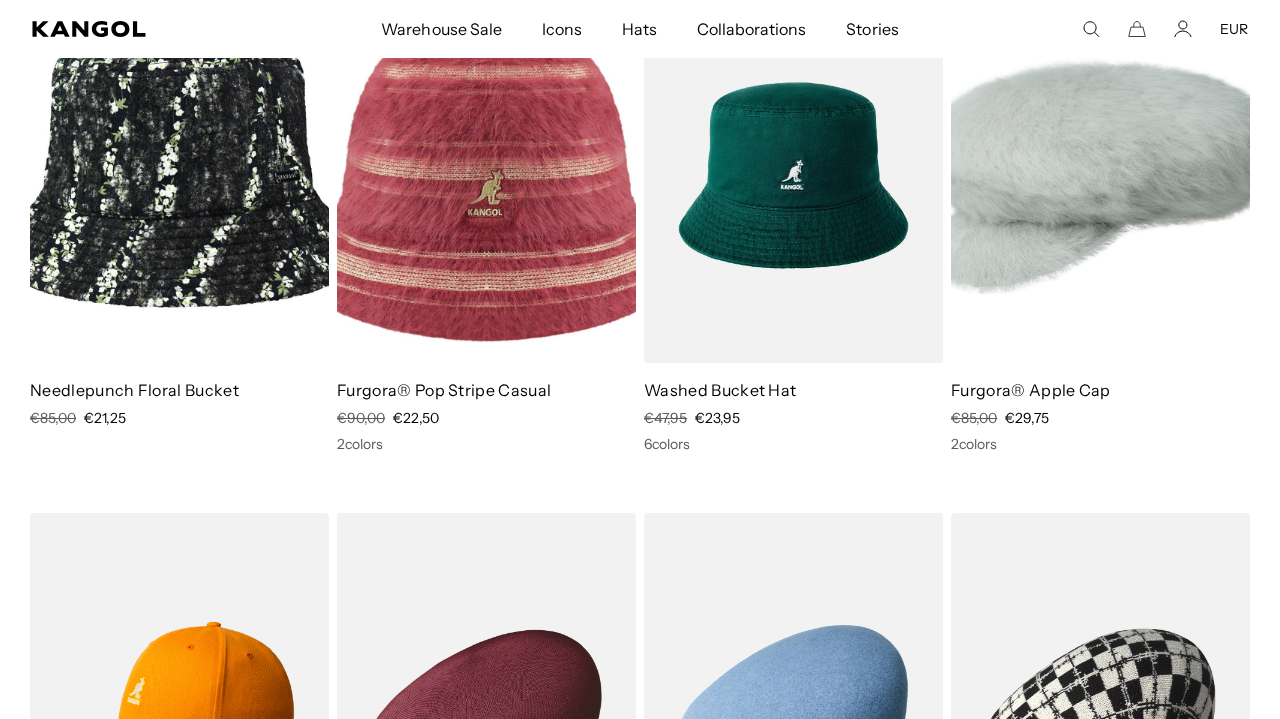 click at bounding box center [793, 175] 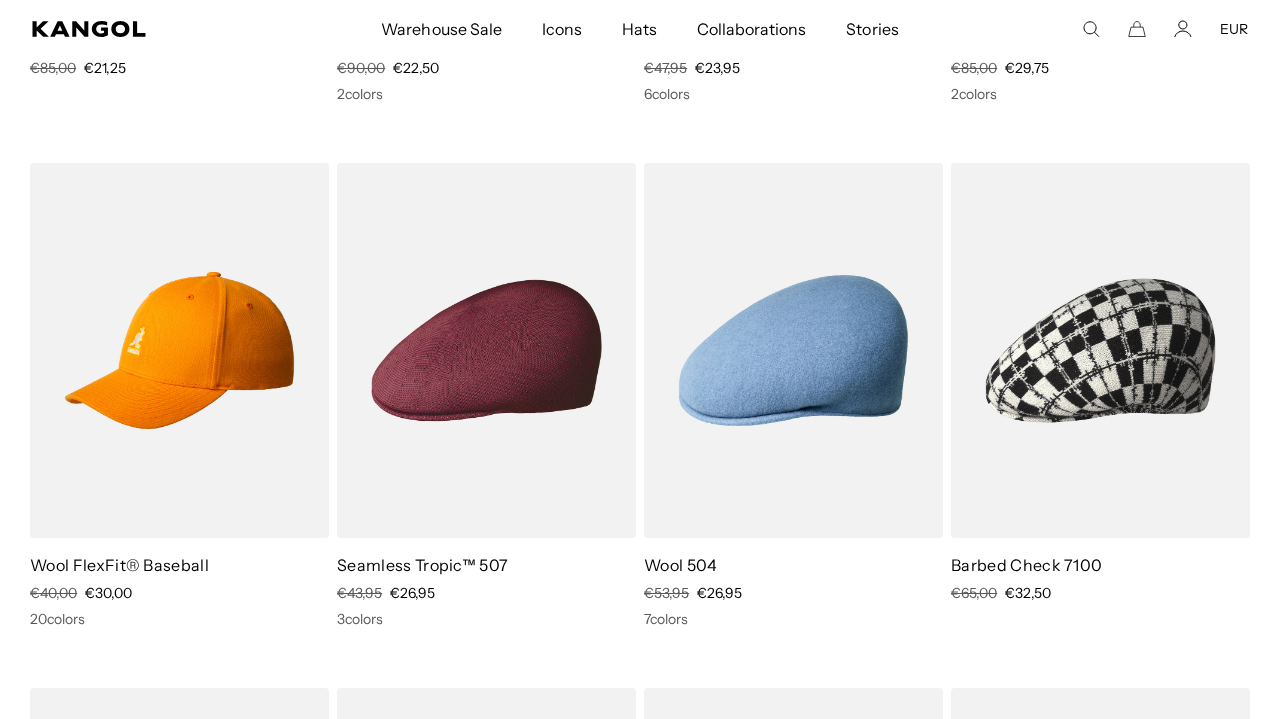 scroll, scrollTop: 6951, scrollLeft: 0, axis: vertical 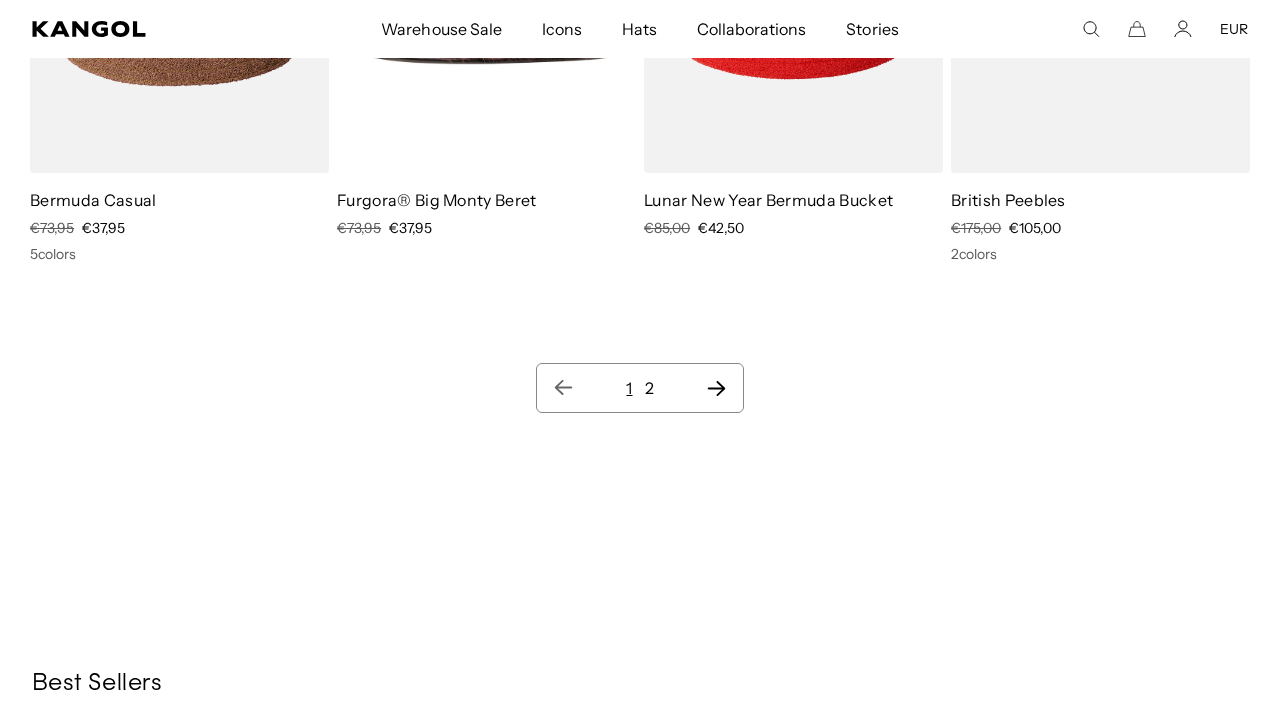 click on "2" at bounding box center [649, 388] 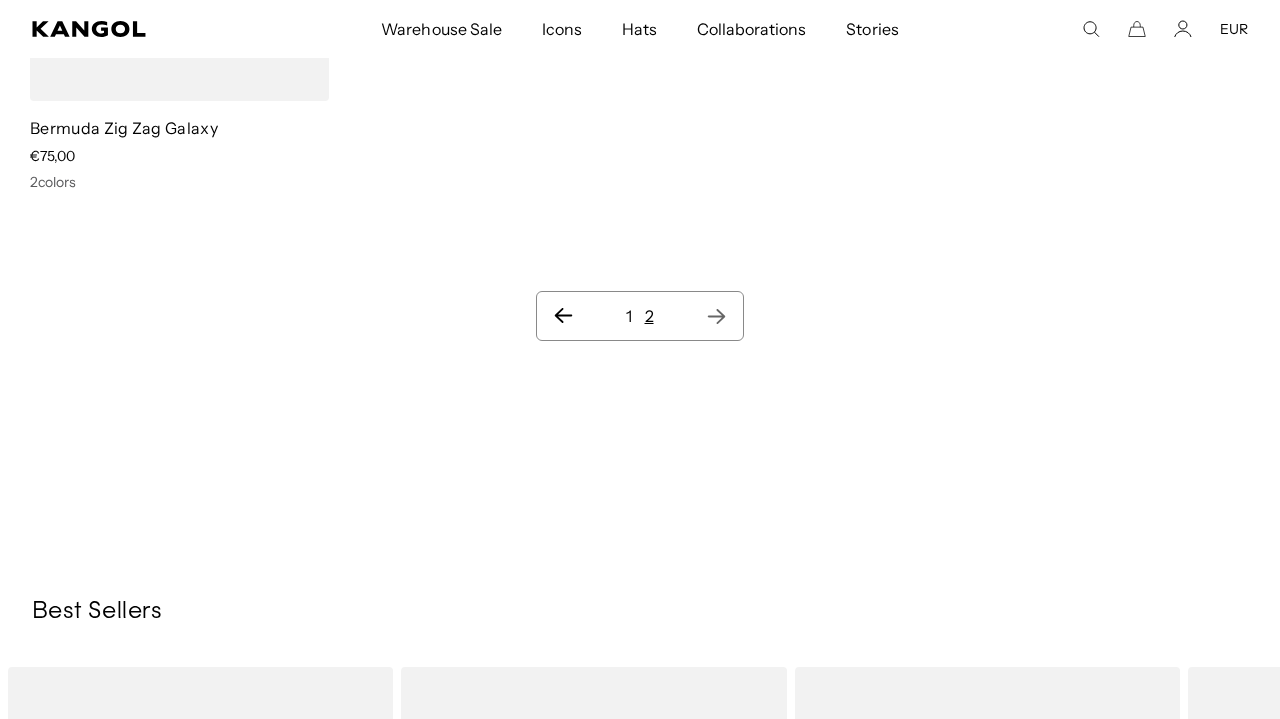 click on "1" at bounding box center (629, 316) 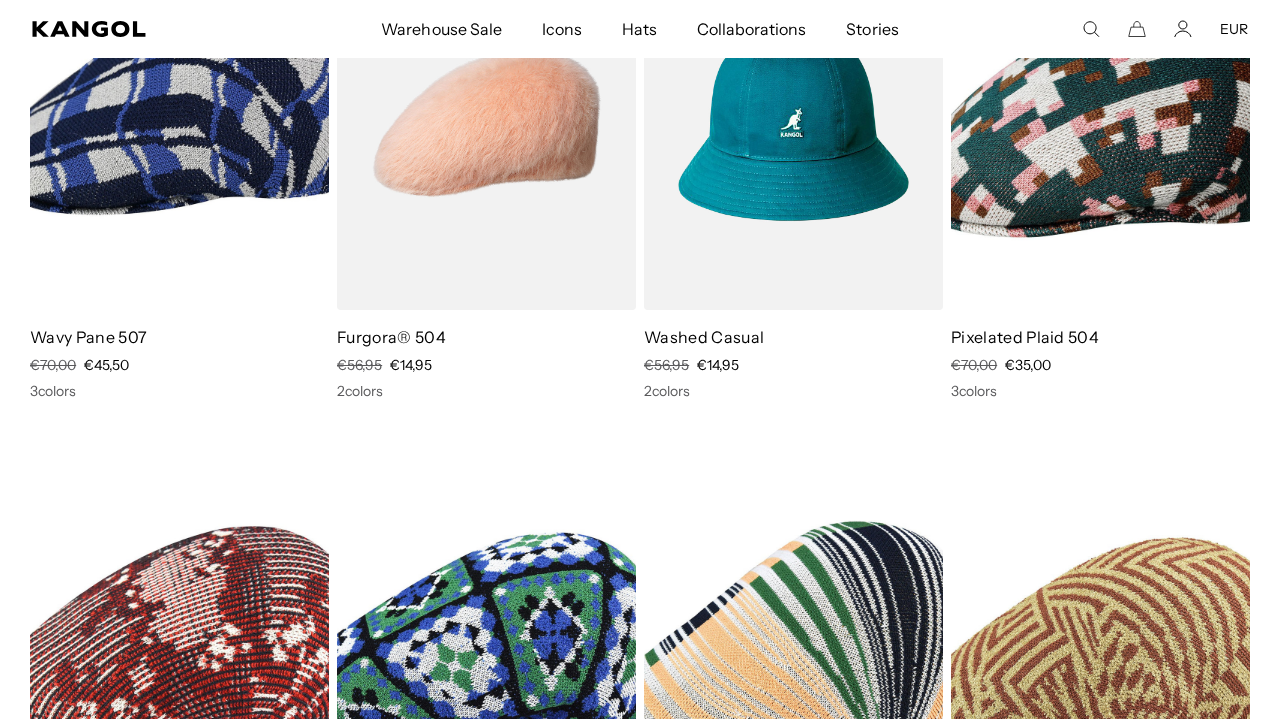 click at bounding box center [793, 121] 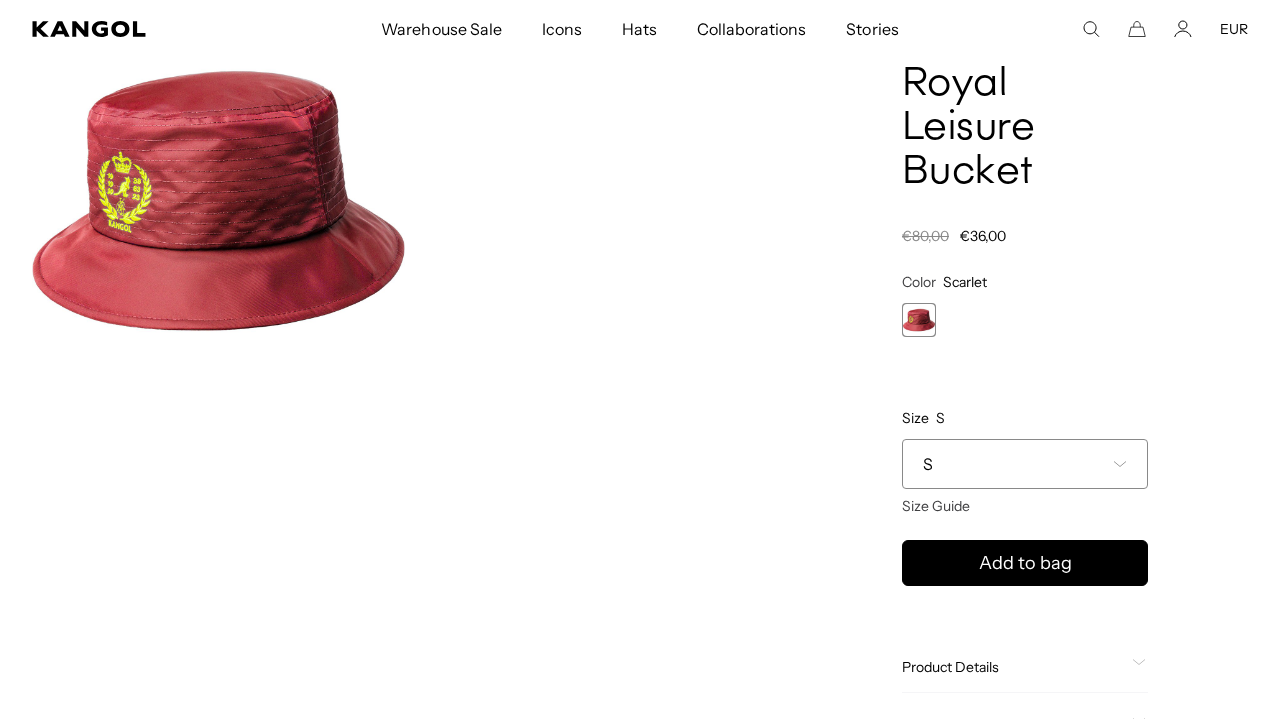 scroll, scrollTop: 0, scrollLeft: 0, axis: both 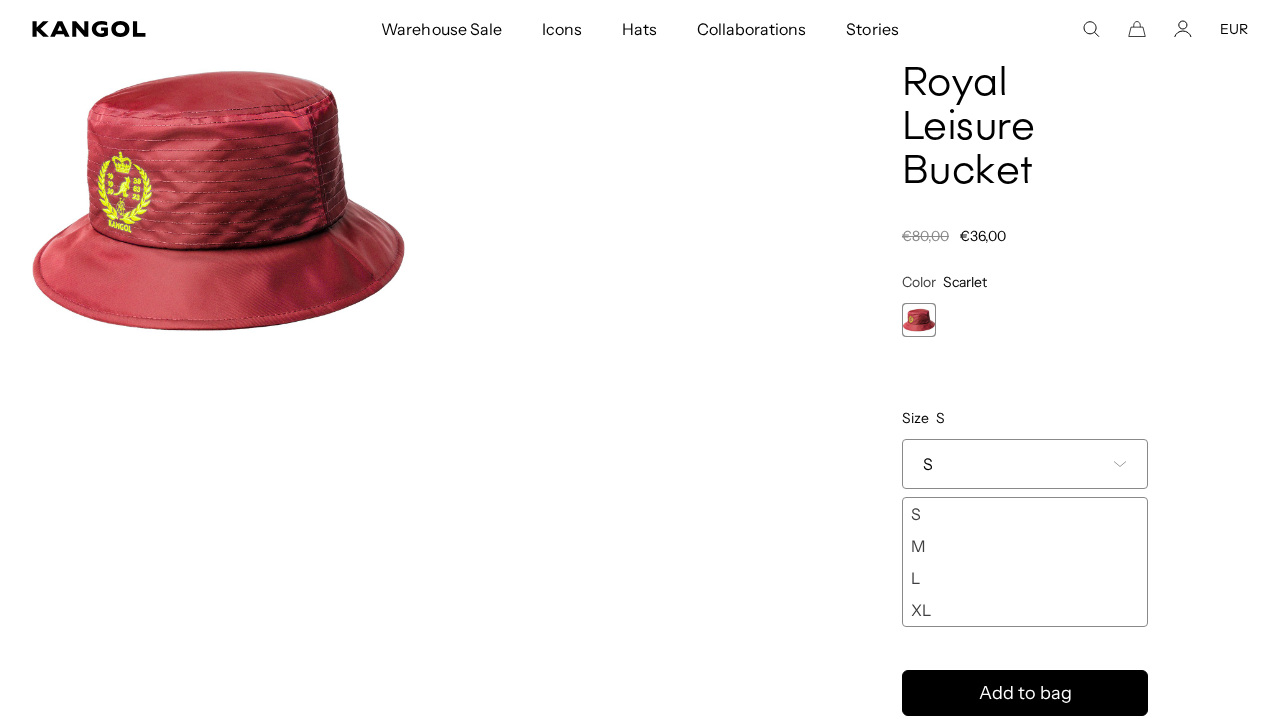 click on "XL" at bounding box center (1025, 610) 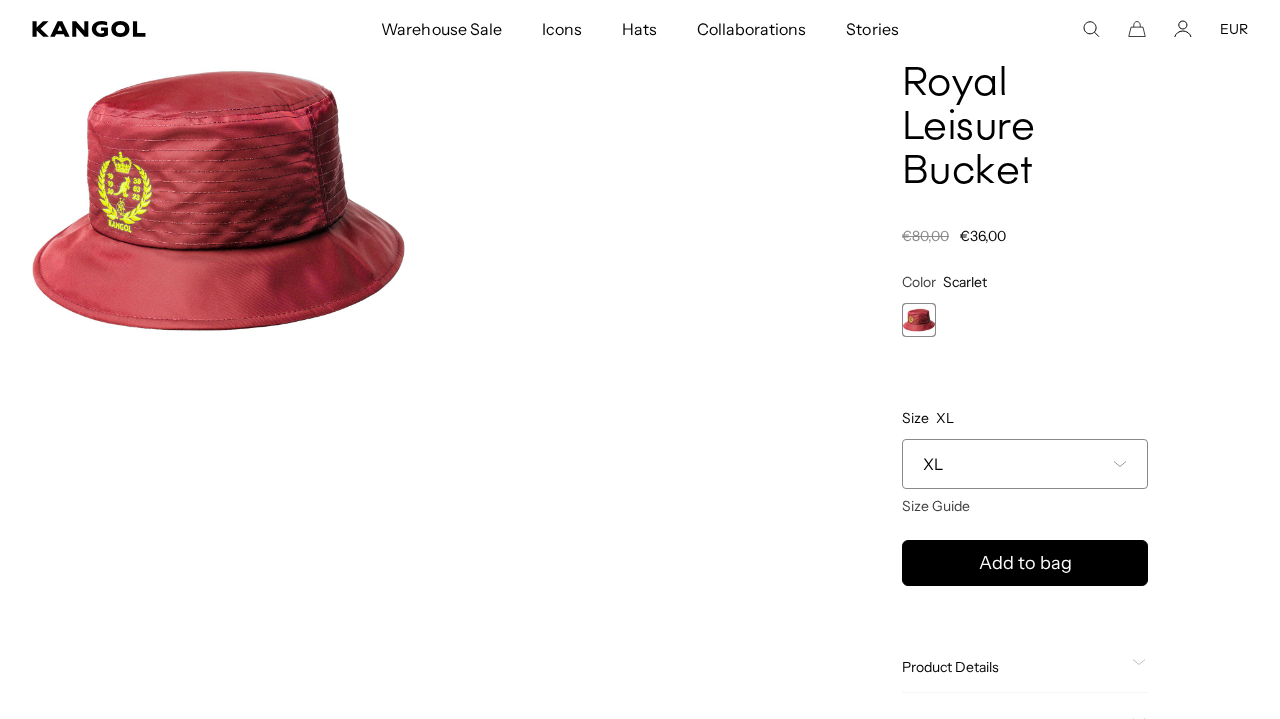 scroll, scrollTop: 0, scrollLeft: 412, axis: horizontal 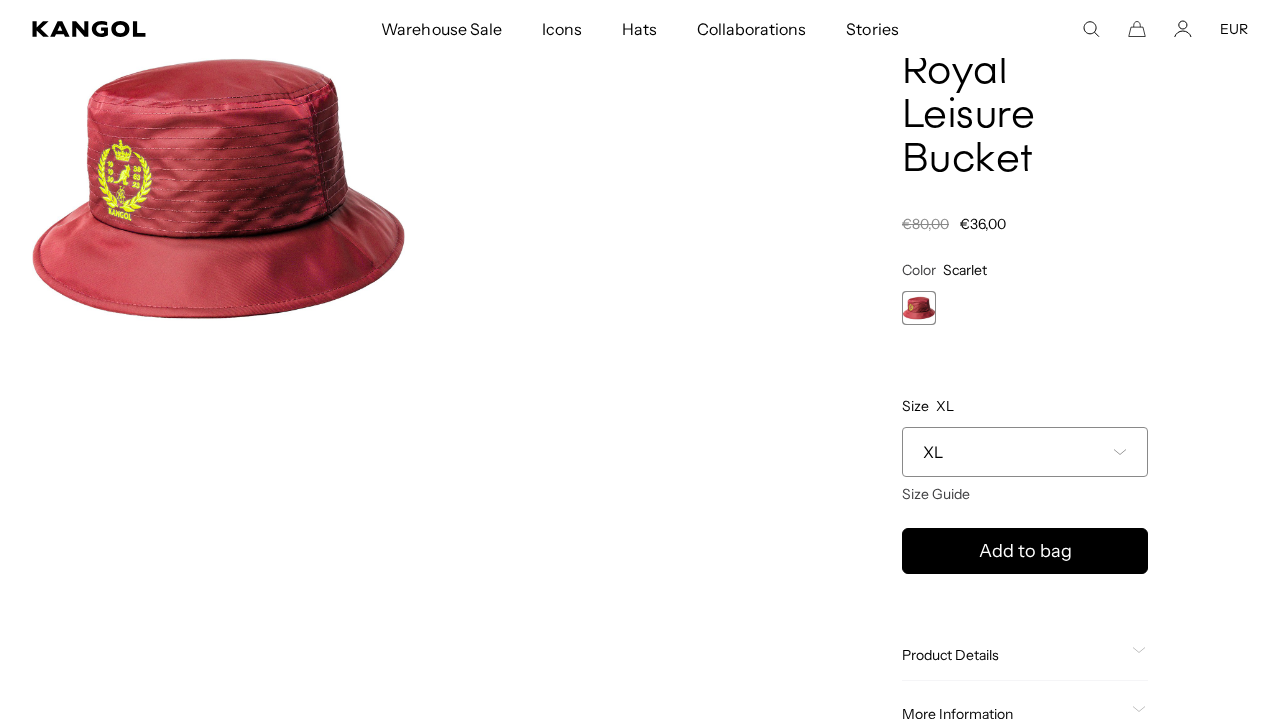 click on "XL" at bounding box center [1025, 452] 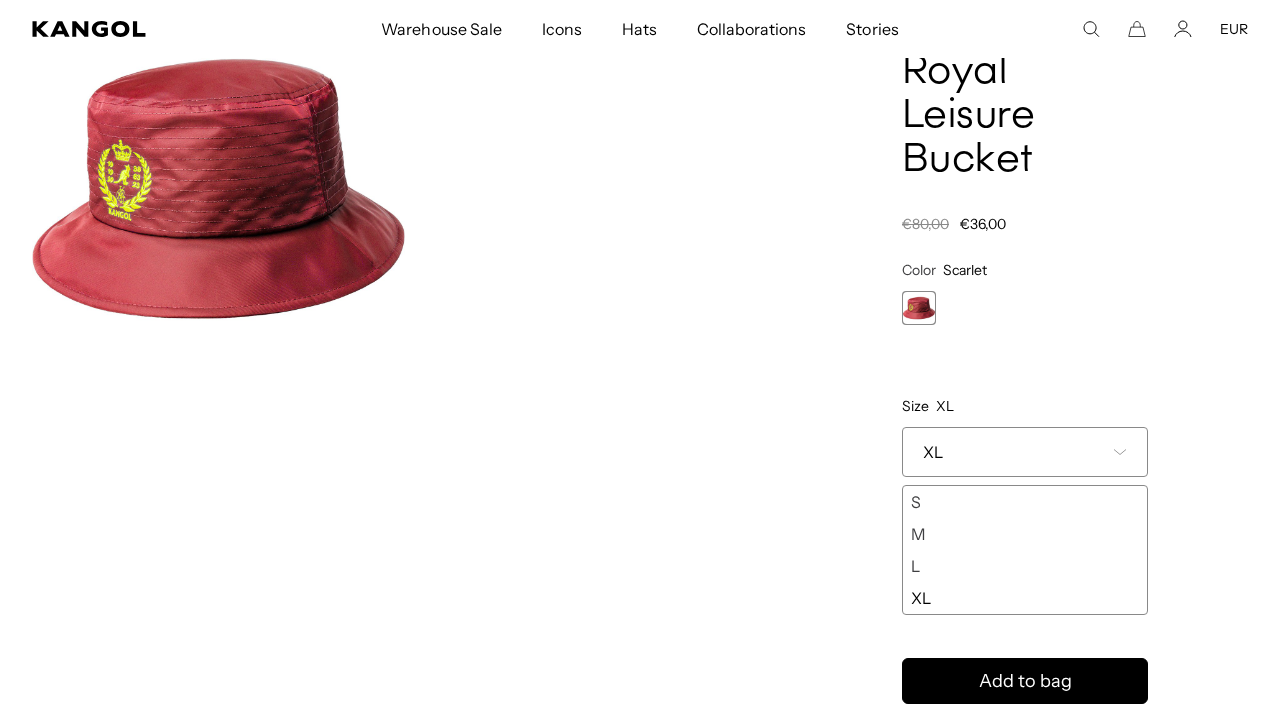 scroll, scrollTop: 0, scrollLeft: 0, axis: both 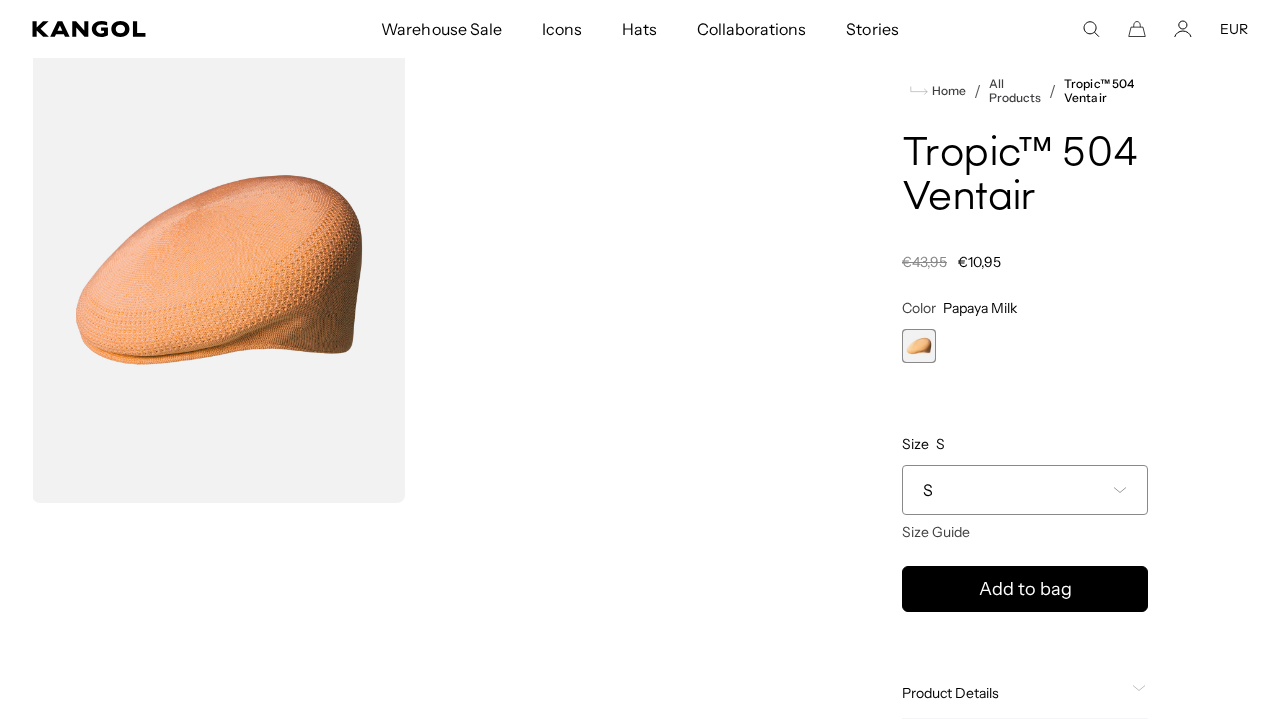 click on "S" at bounding box center (1025, 490) 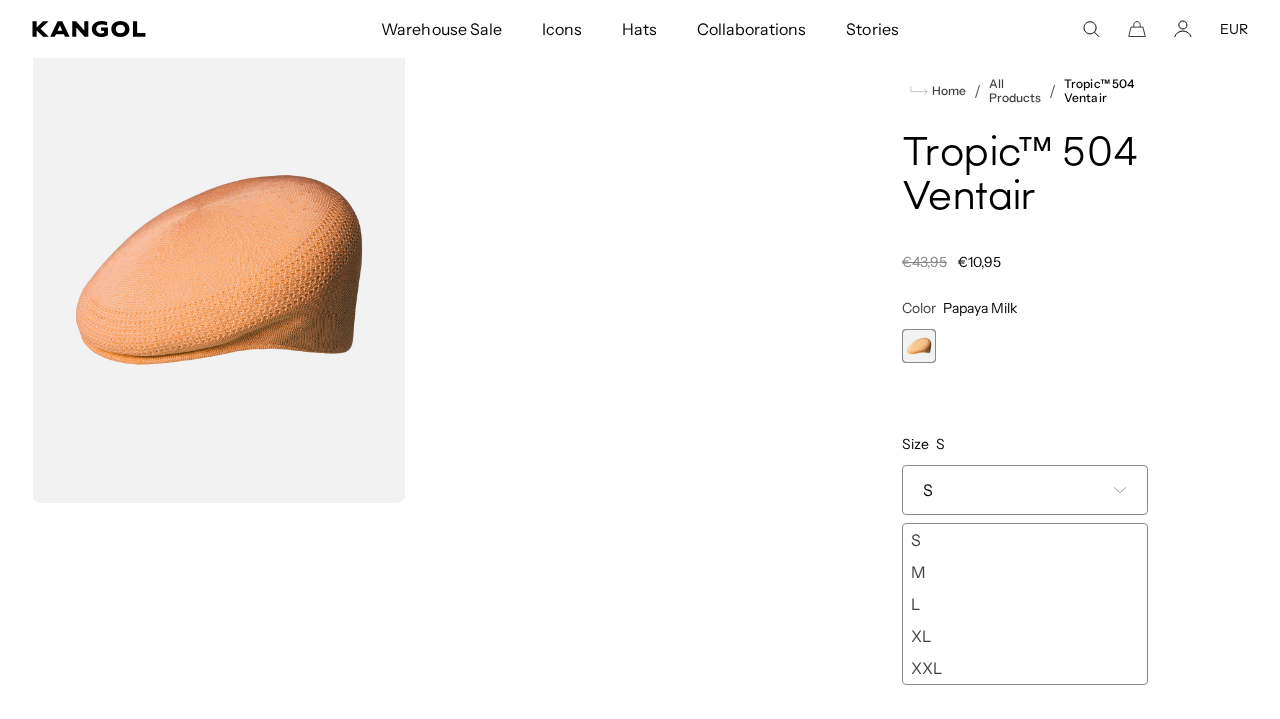 scroll, scrollTop: 0, scrollLeft: 412, axis: horizontal 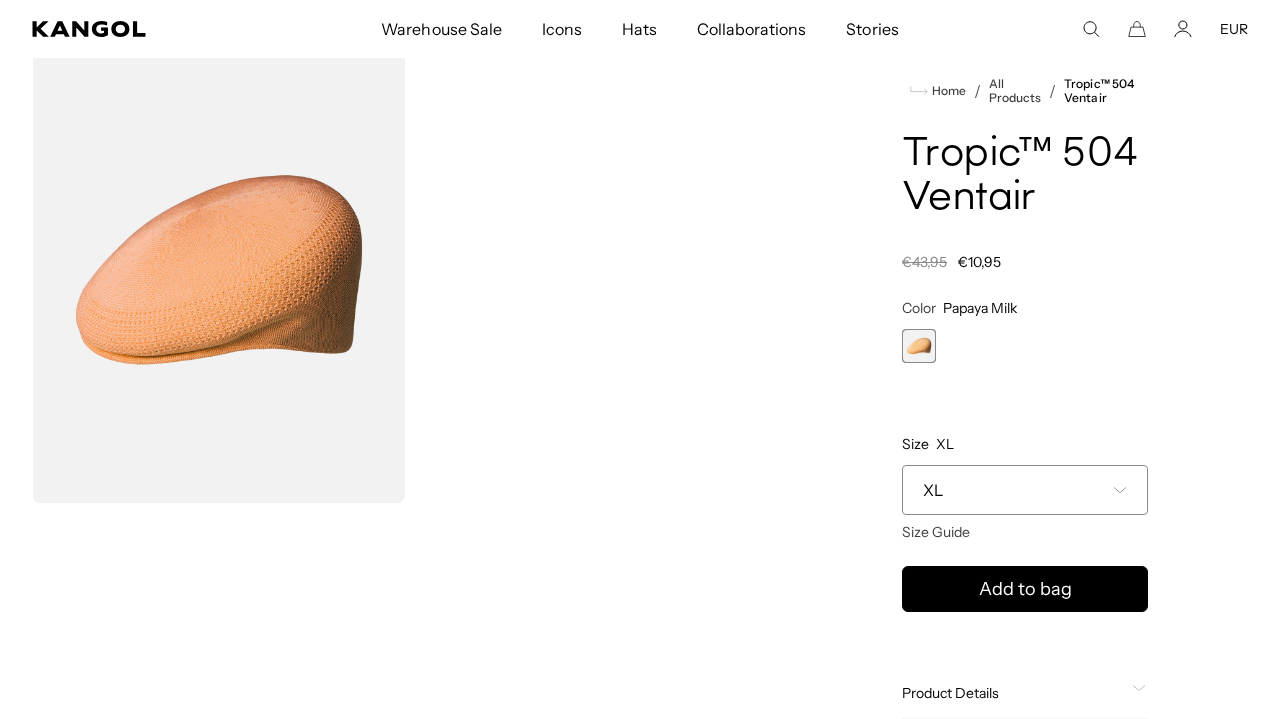 click on "XL" at bounding box center [1025, 490] 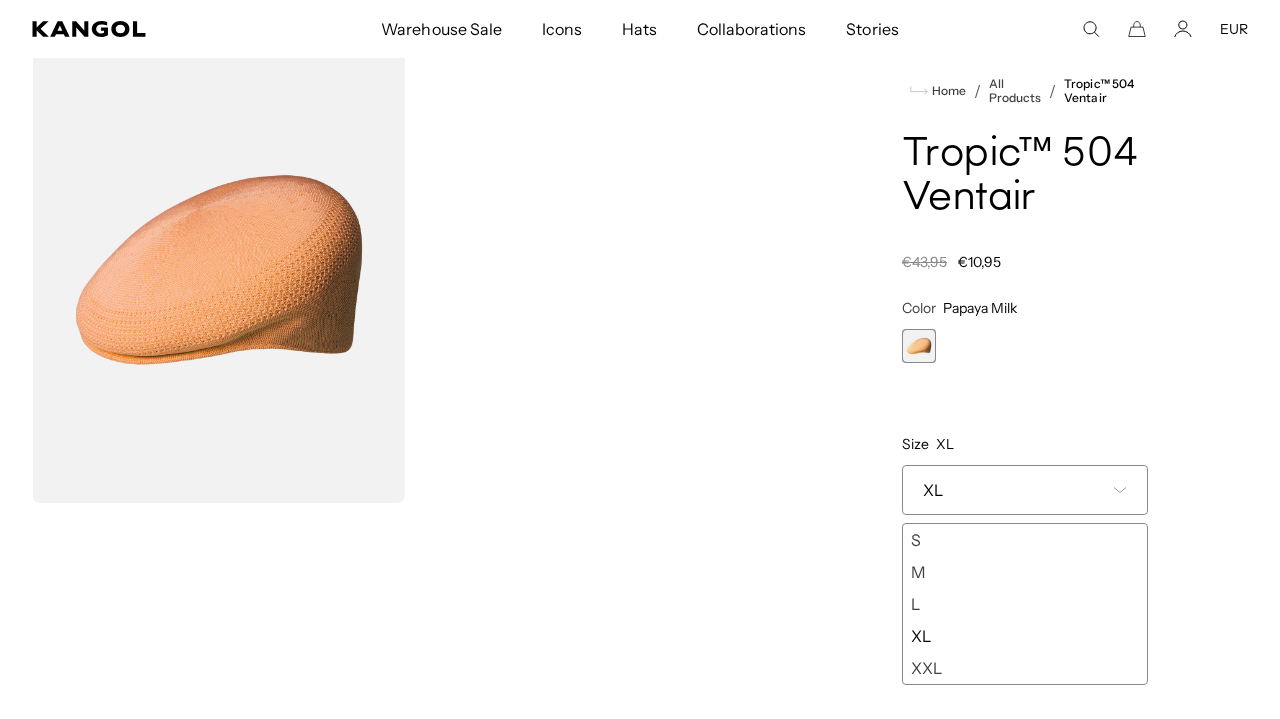 click on "XXL" at bounding box center (1025, 668) 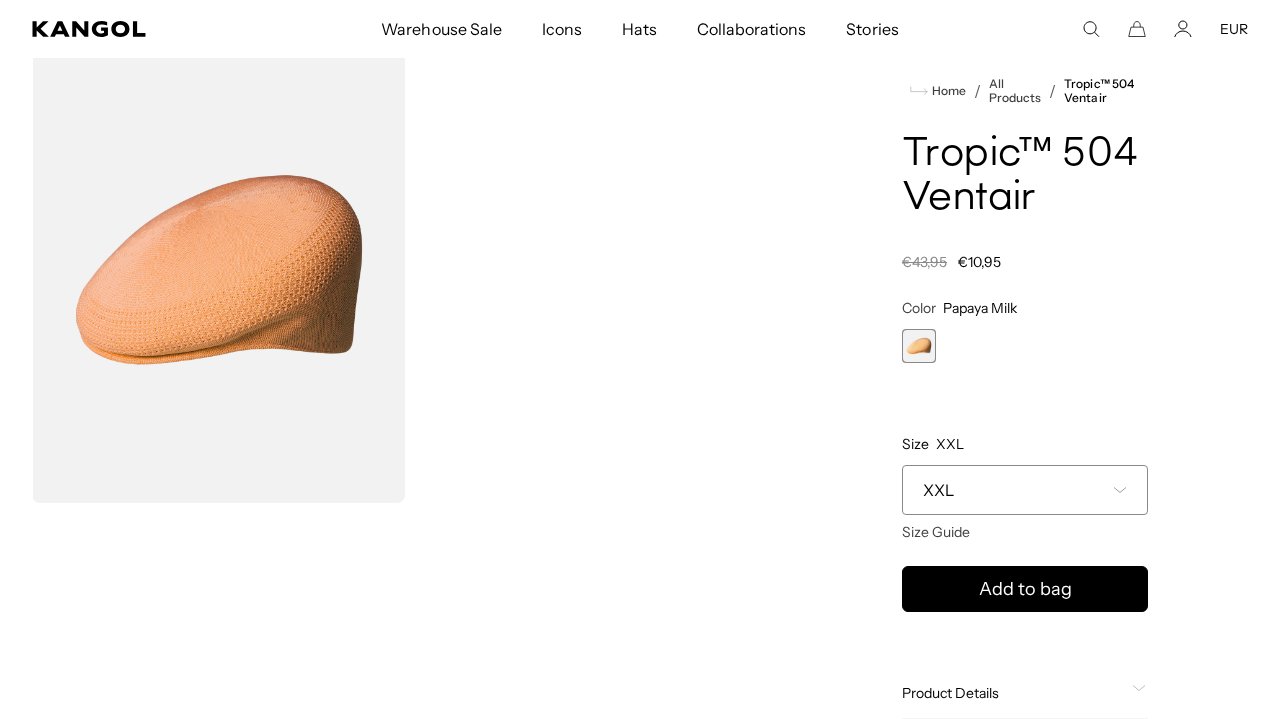scroll, scrollTop: 0, scrollLeft: 0, axis: both 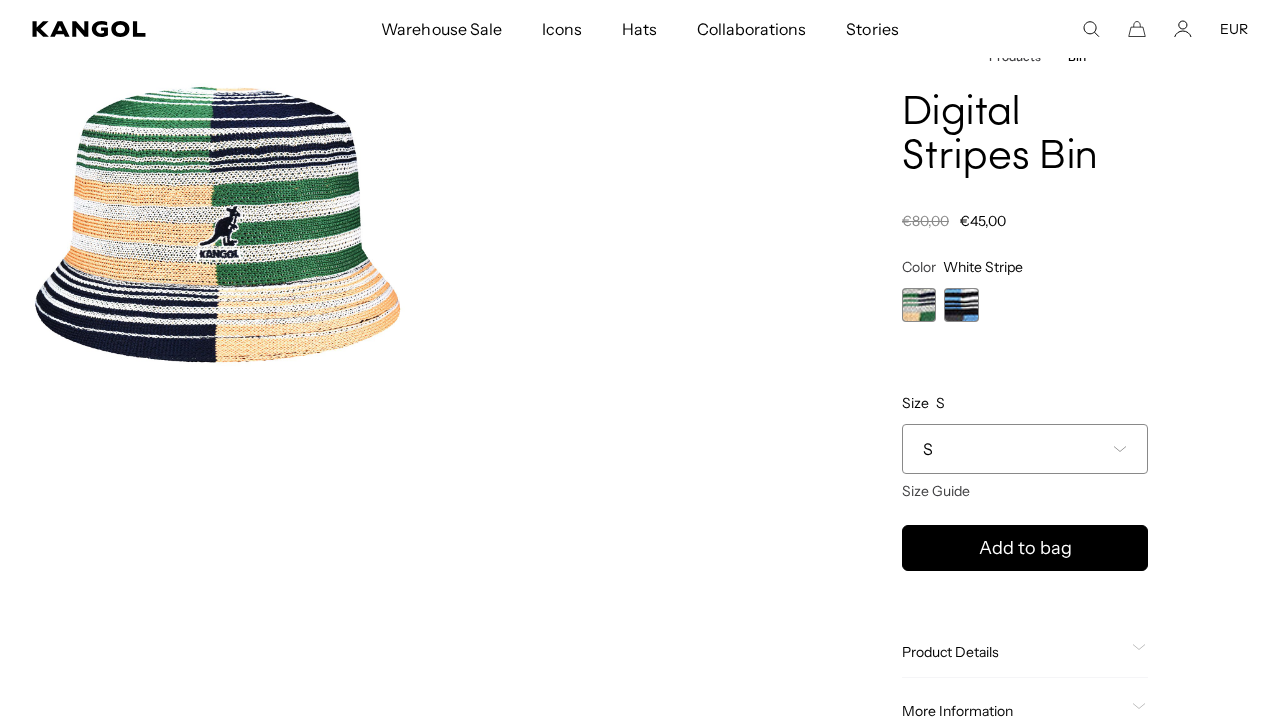 click on "S" at bounding box center [1025, 449] 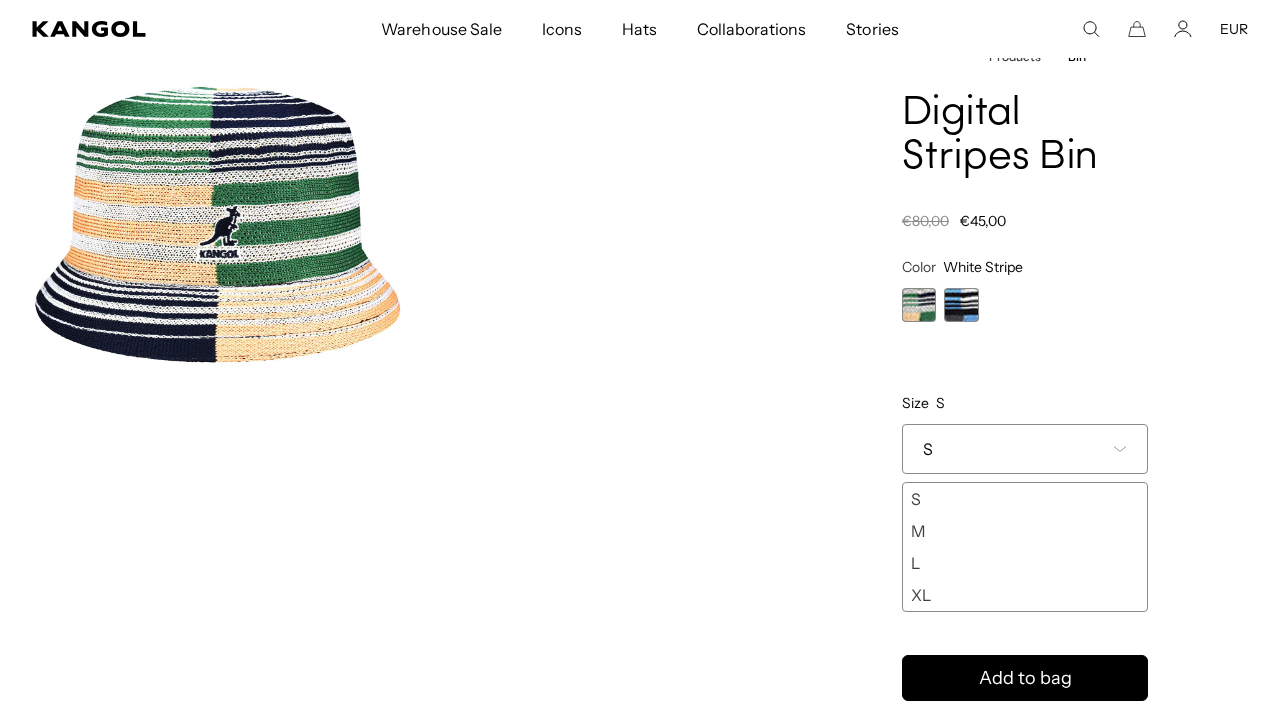 click on "XL" at bounding box center [1025, 595] 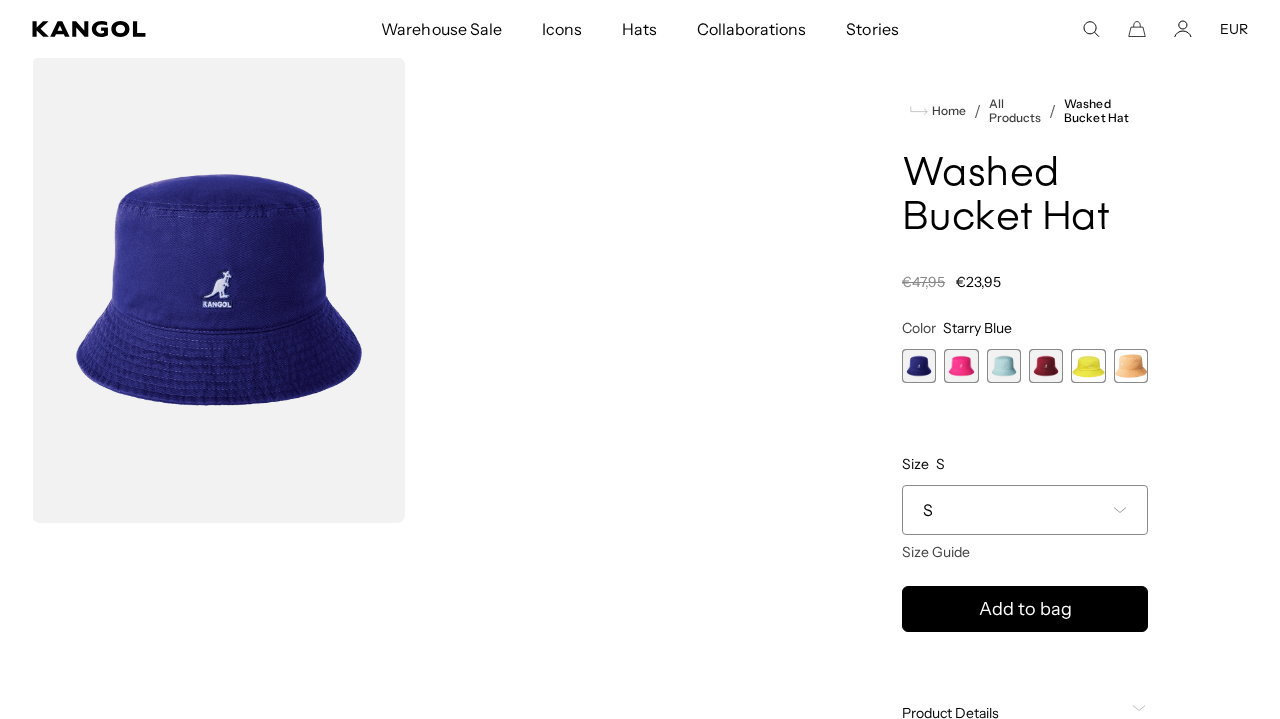 scroll, scrollTop: 77, scrollLeft: 0, axis: vertical 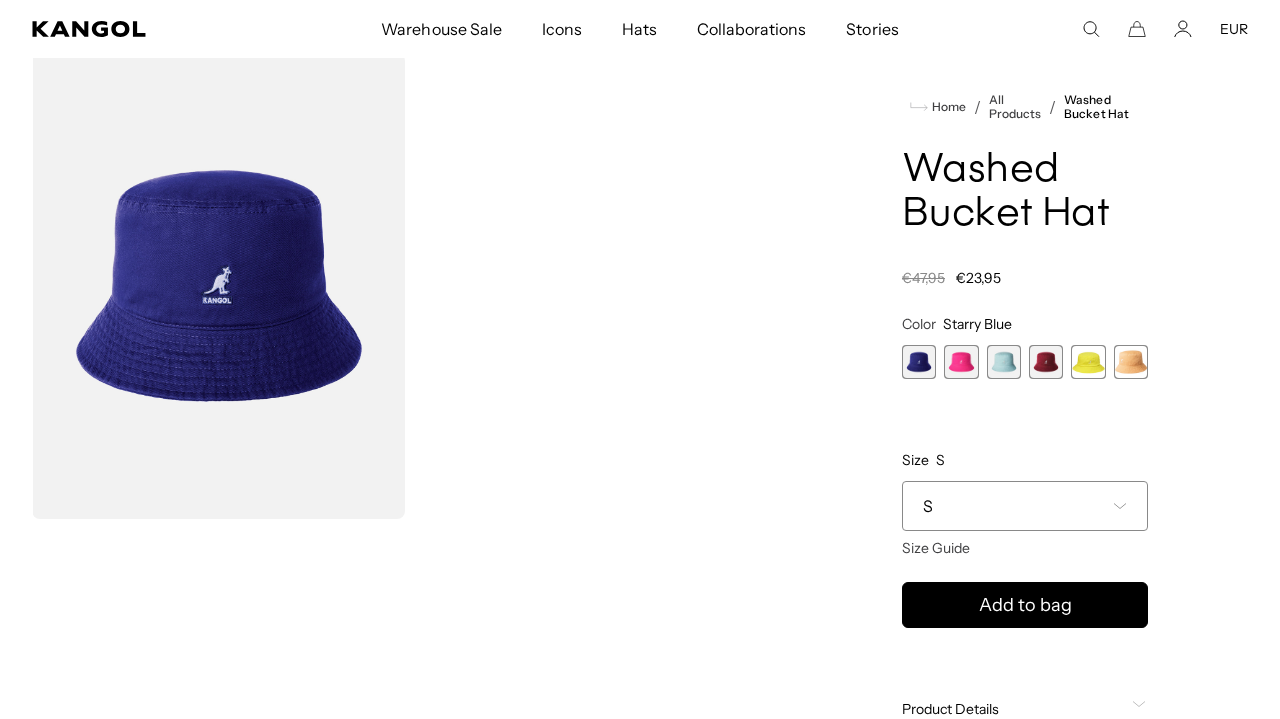 click on "S" at bounding box center (1025, 506) 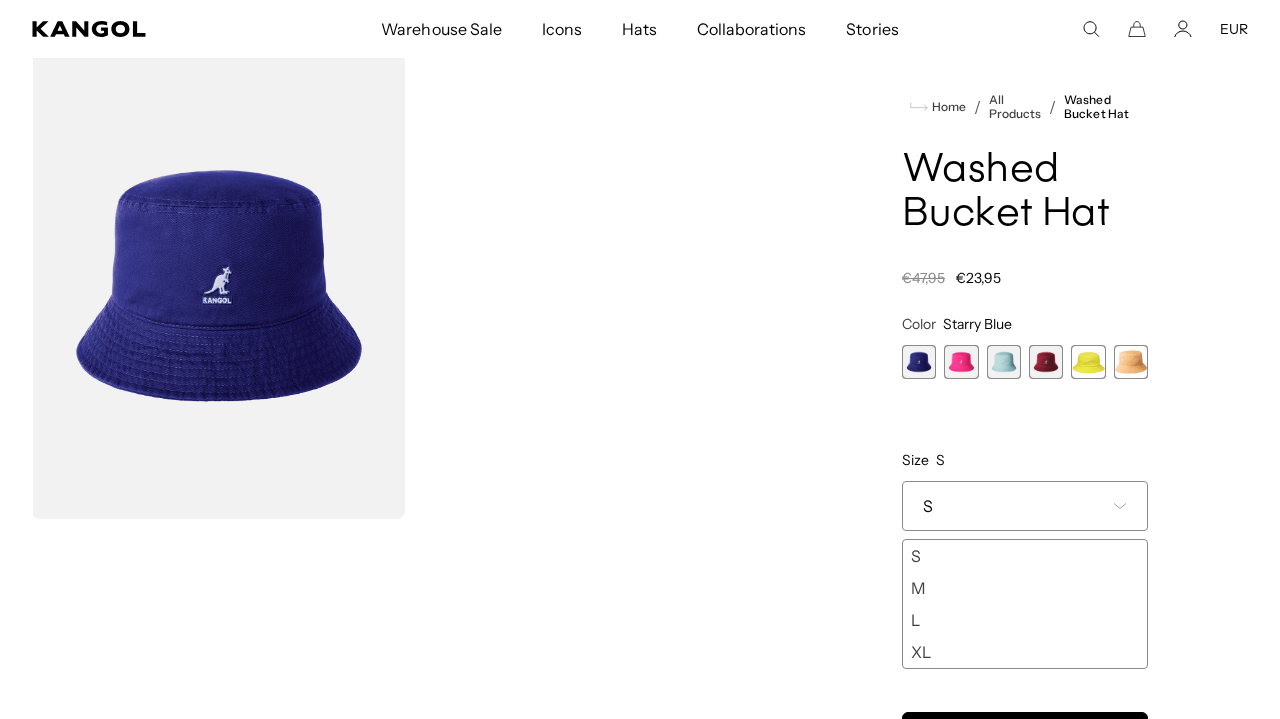 click on "XL" at bounding box center [1025, 652] 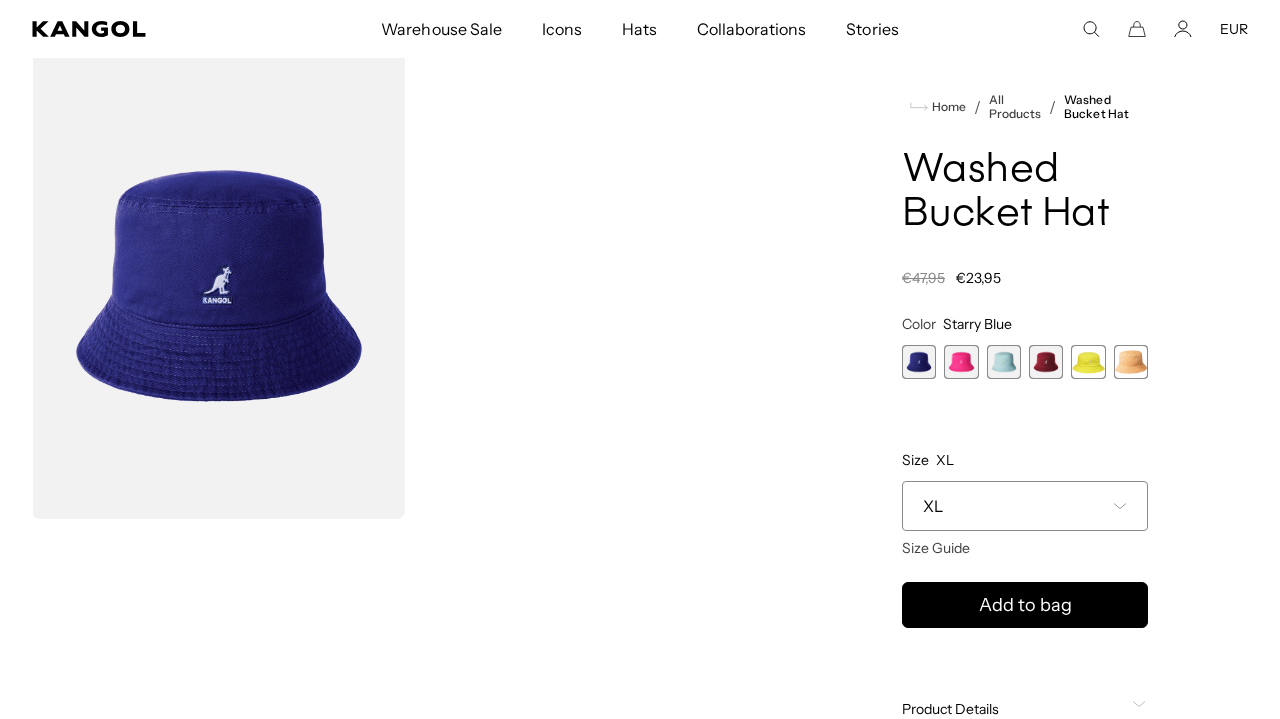 scroll, scrollTop: 0, scrollLeft: 412, axis: horizontal 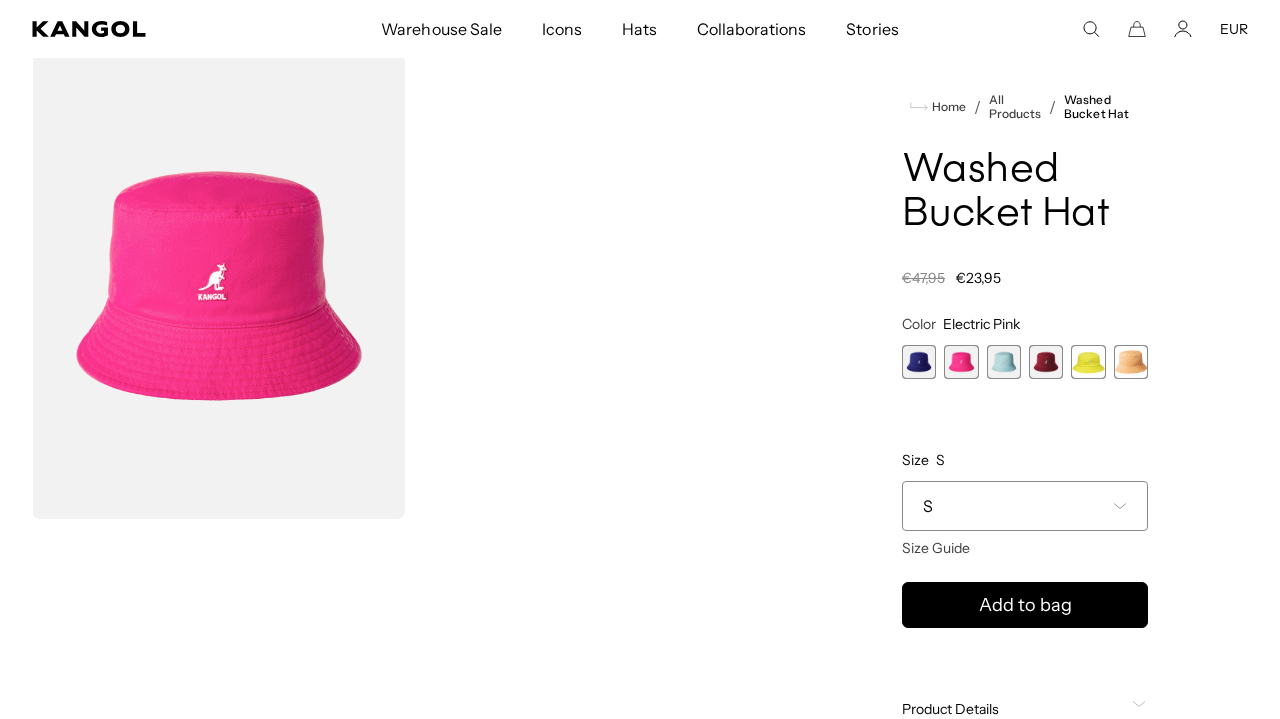 click at bounding box center (1004, 362) 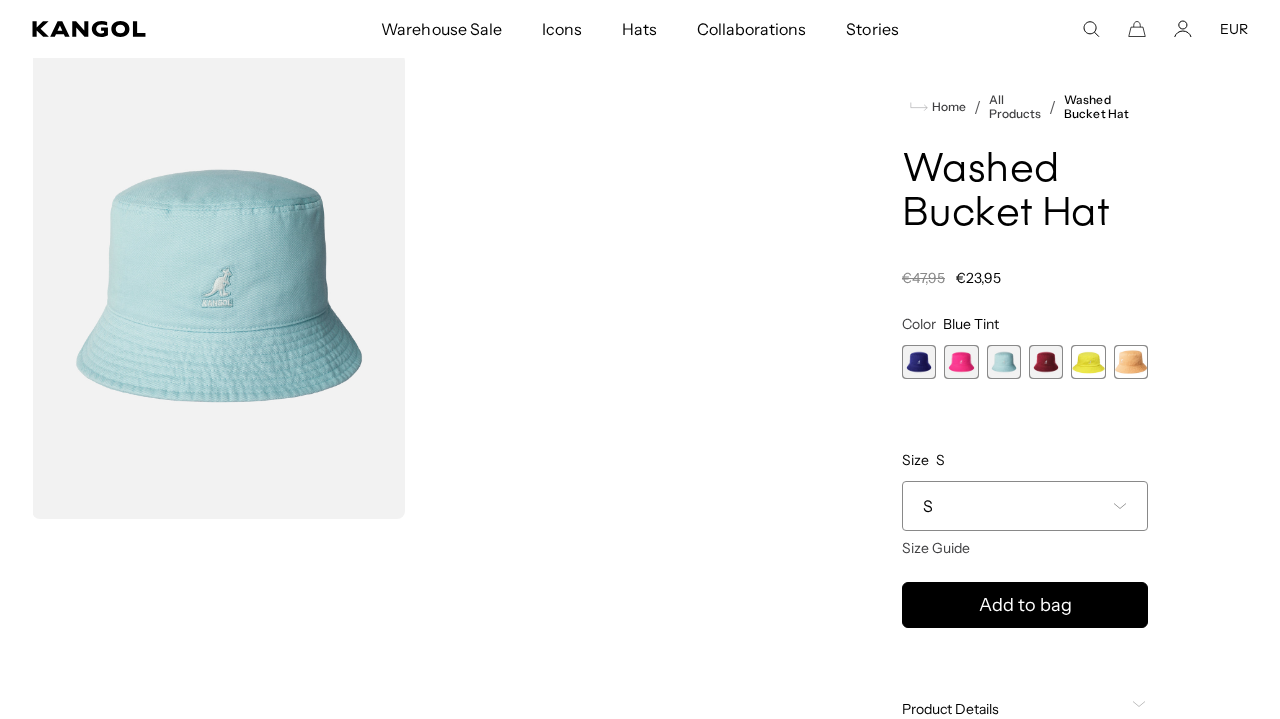 scroll, scrollTop: 0, scrollLeft: 0, axis: both 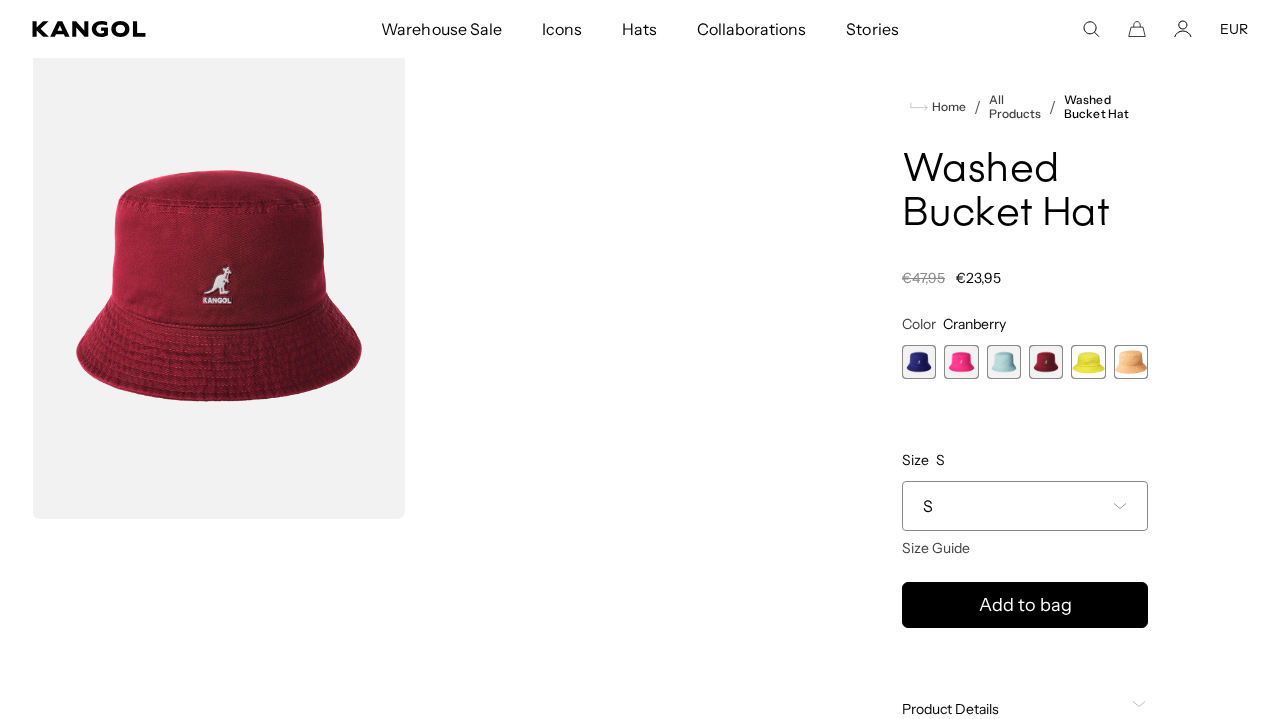 click at bounding box center [1088, 362] 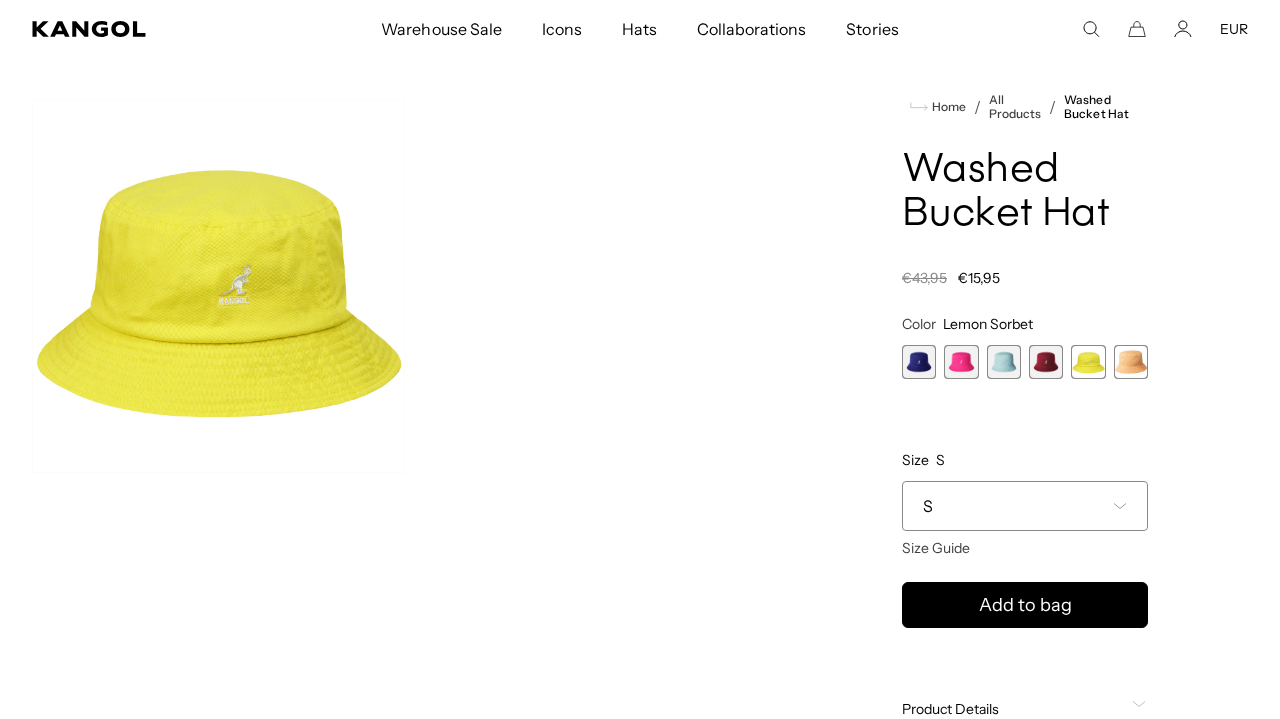 click at bounding box center [1131, 362] 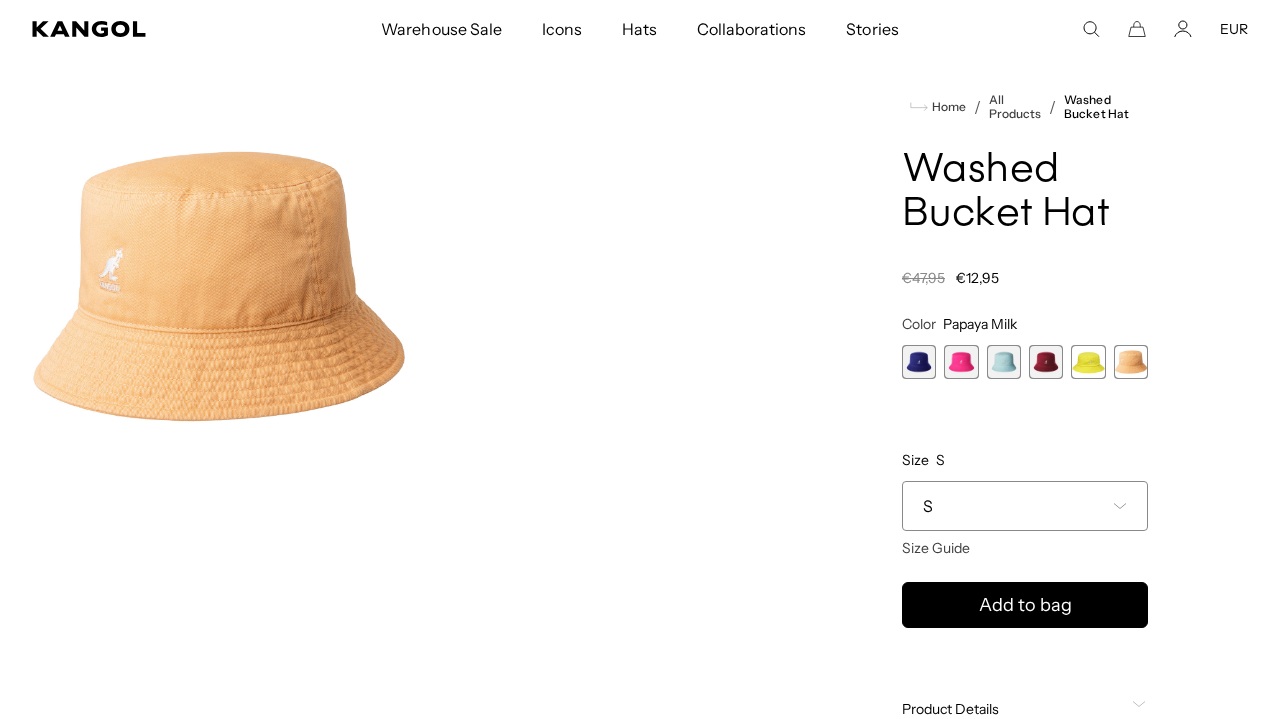 scroll, scrollTop: 0, scrollLeft: 412, axis: horizontal 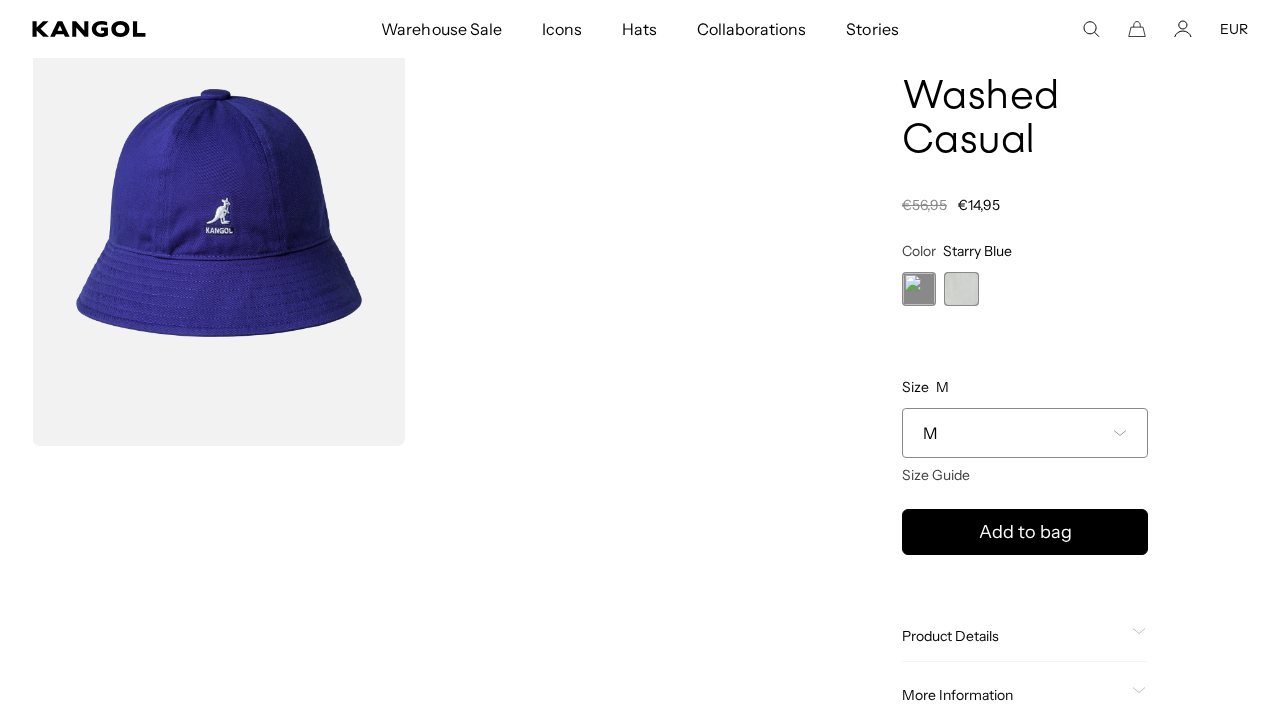 click at bounding box center [961, 289] 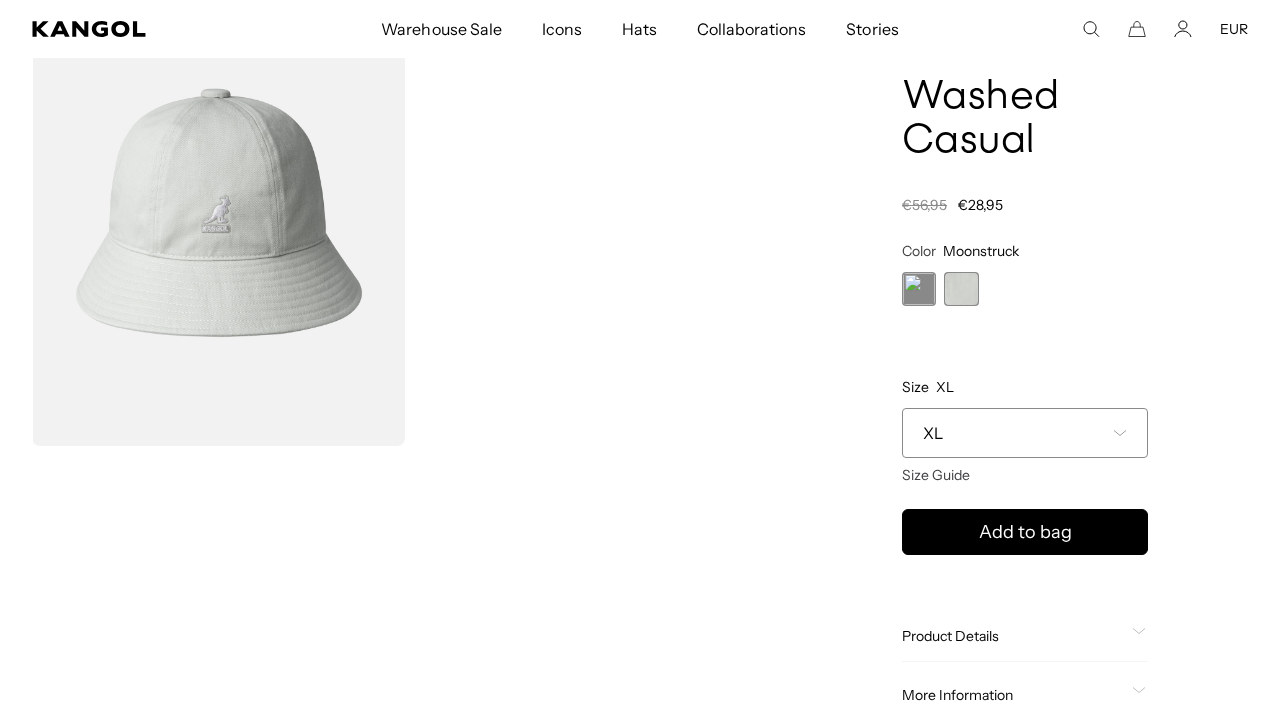 scroll, scrollTop: 0, scrollLeft: 412, axis: horizontal 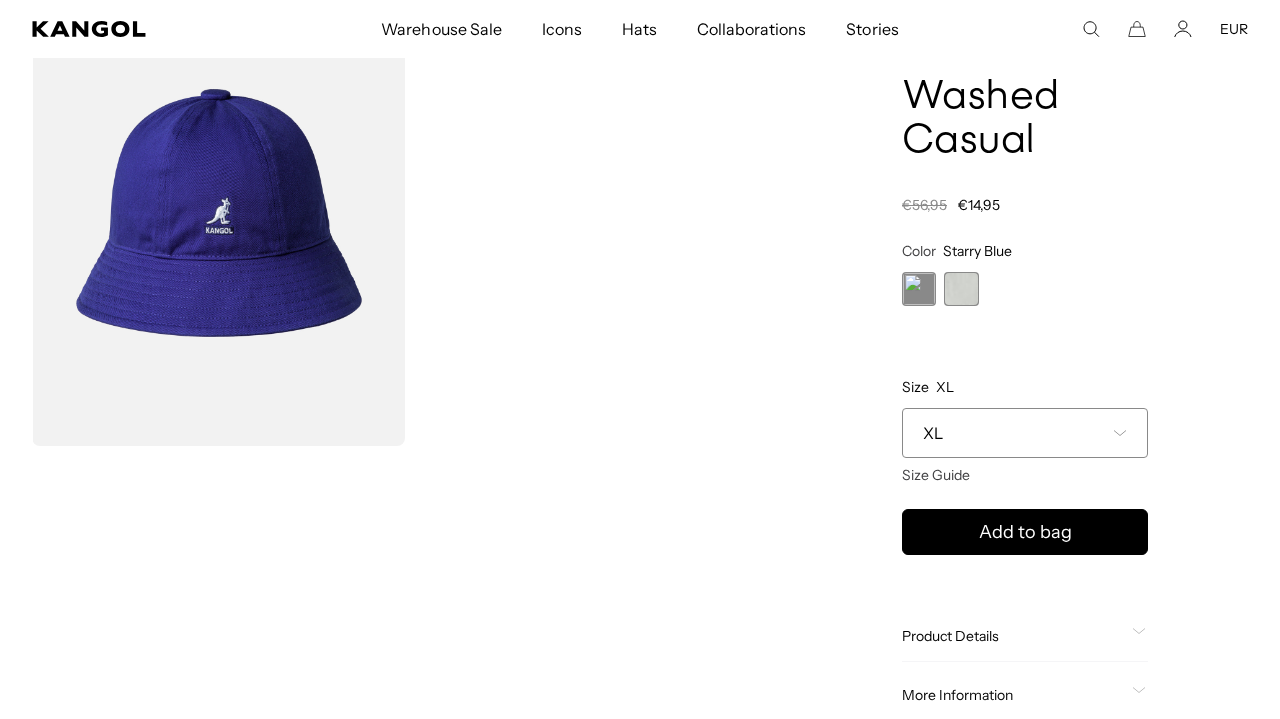 click at bounding box center [961, 289] 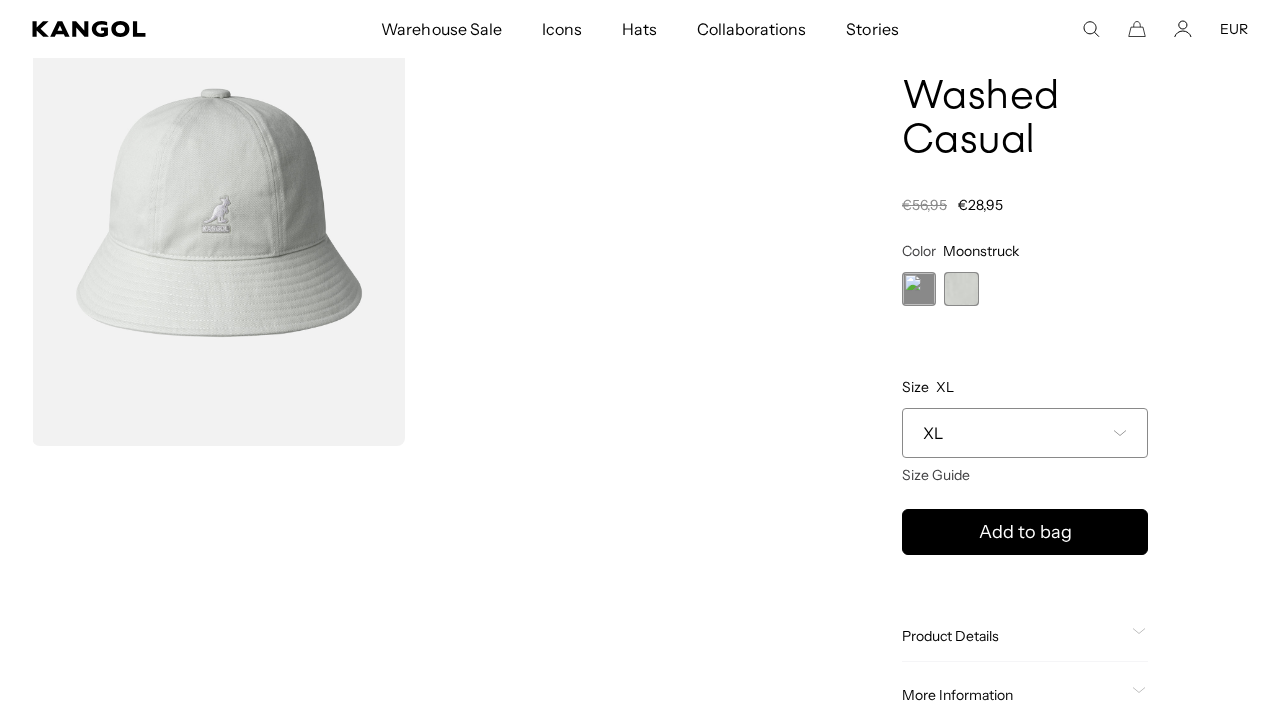 scroll, scrollTop: 0, scrollLeft: 0, axis: both 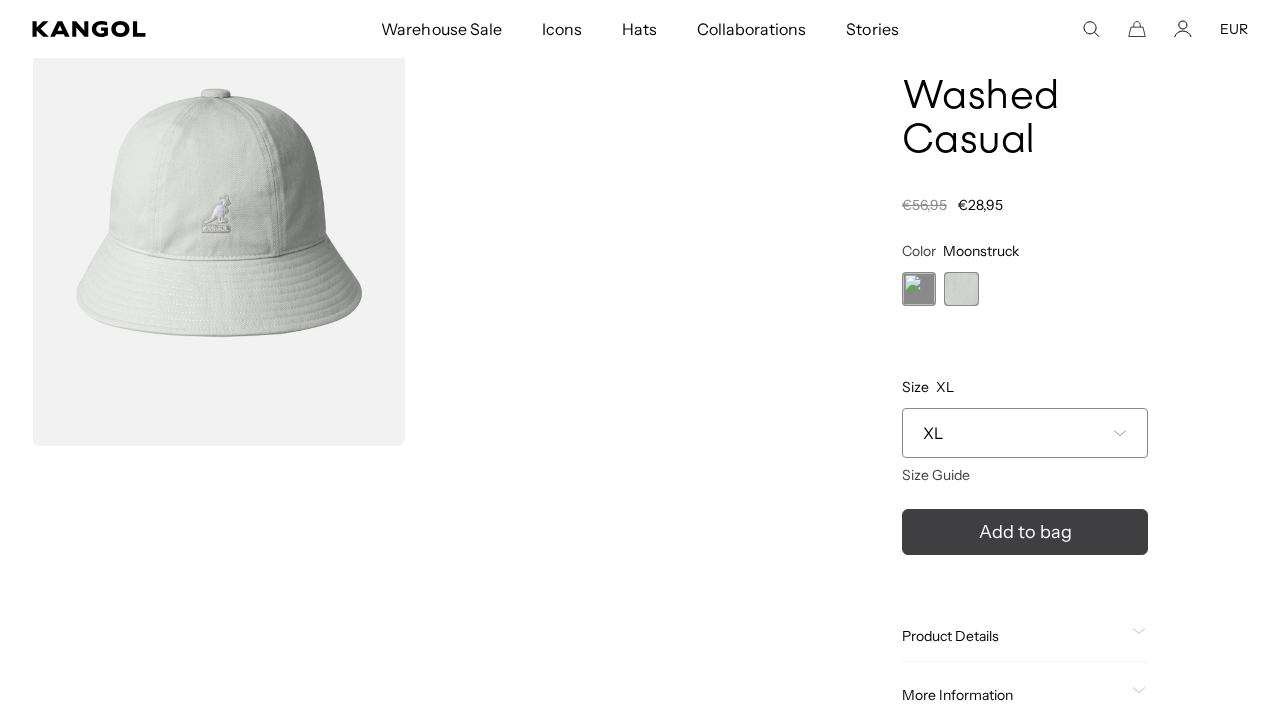 click on "Add to bag" at bounding box center [1025, 532] 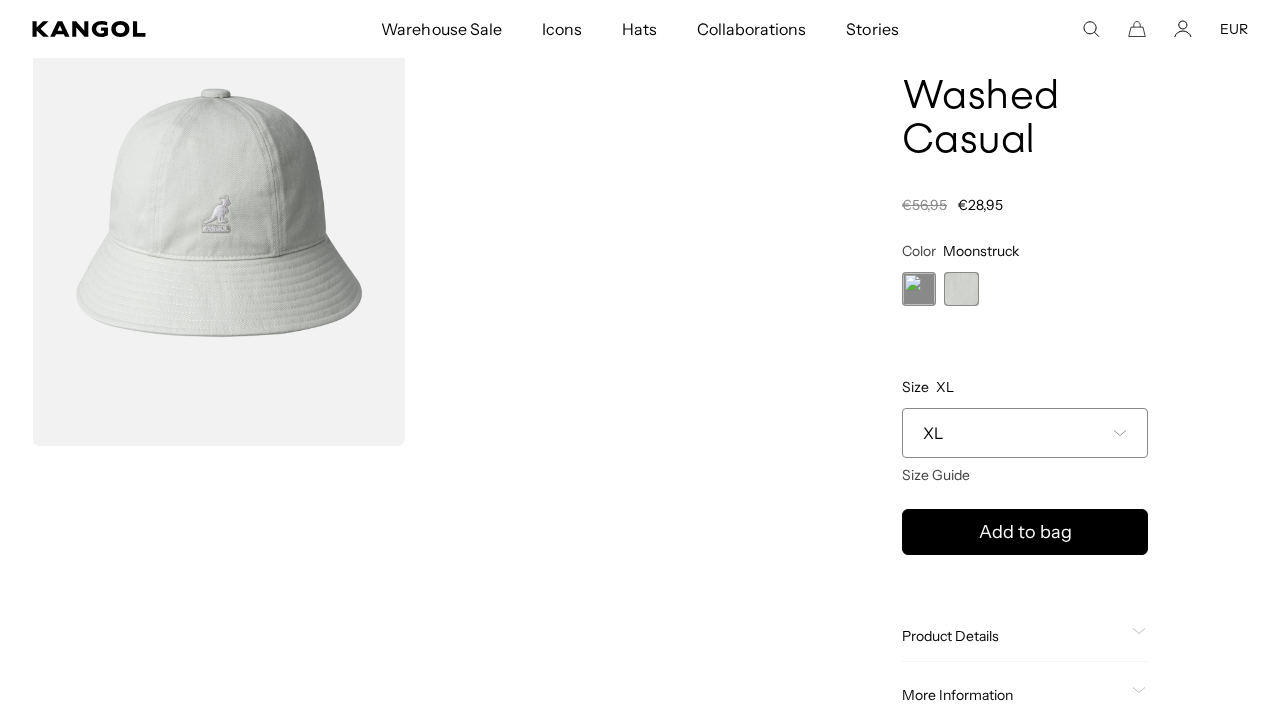 scroll, scrollTop: 0, scrollLeft: 412, axis: horizontal 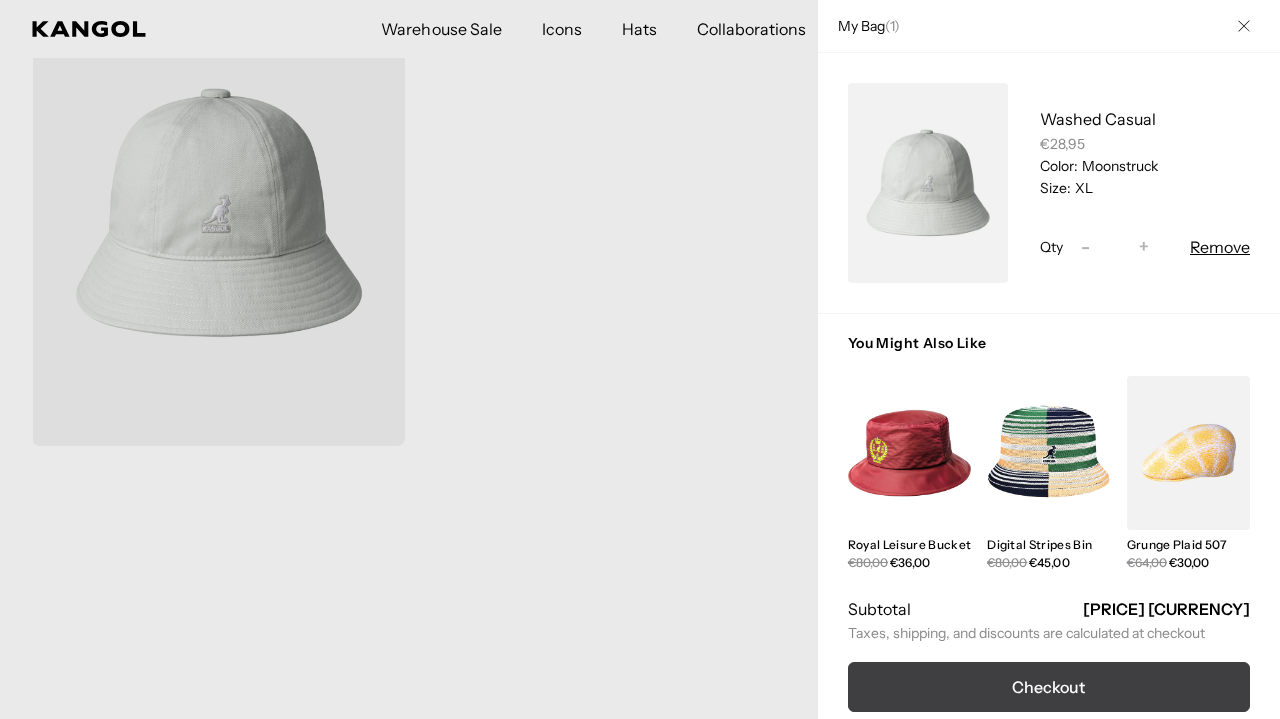 click on "Checkout" at bounding box center (1049, 687) 